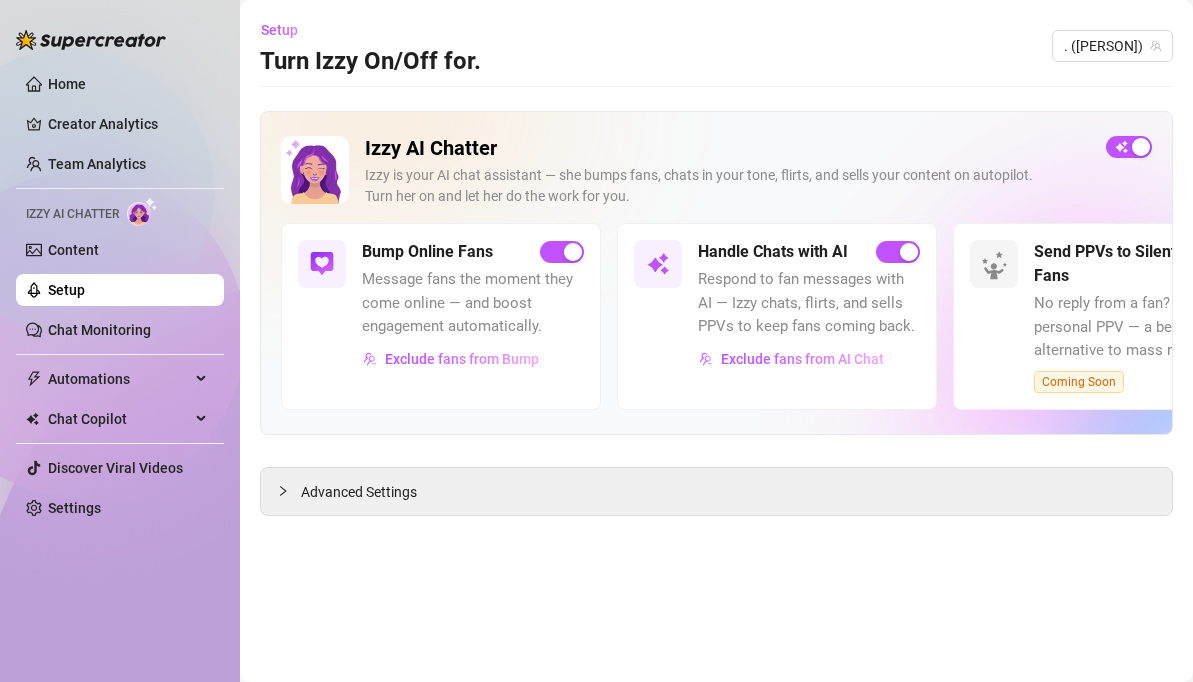 scroll, scrollTop: 0, scrollLeft: 0, axis: both 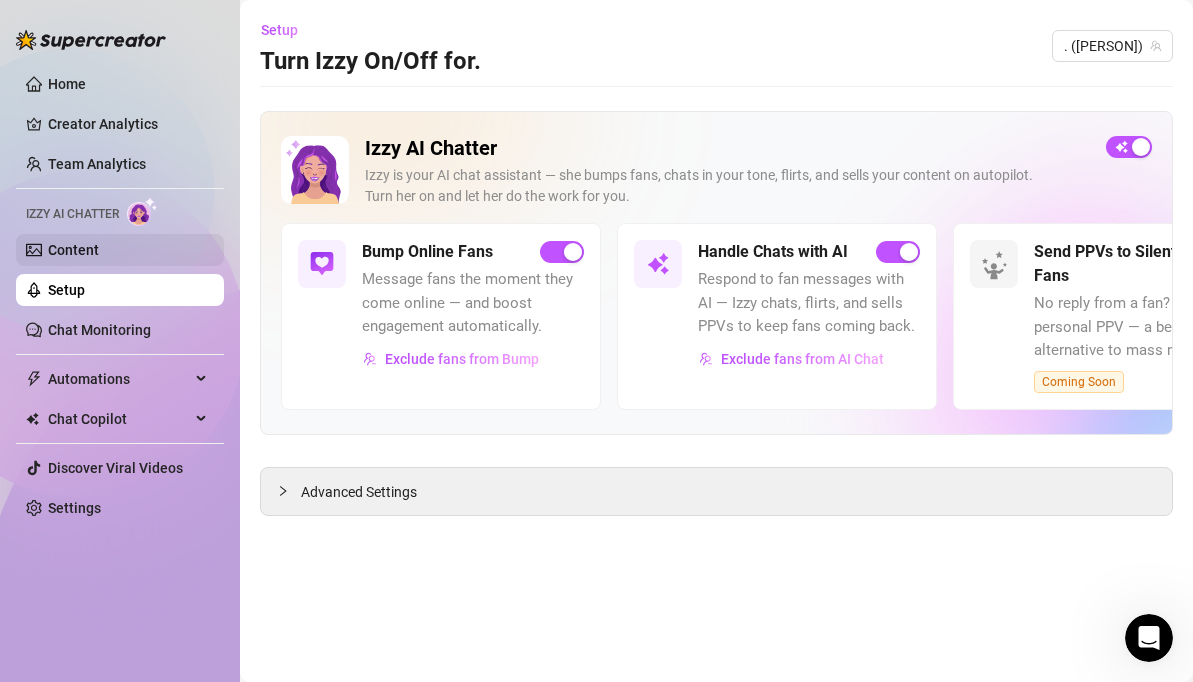 click on "Content" at bounding box center [73, 250] 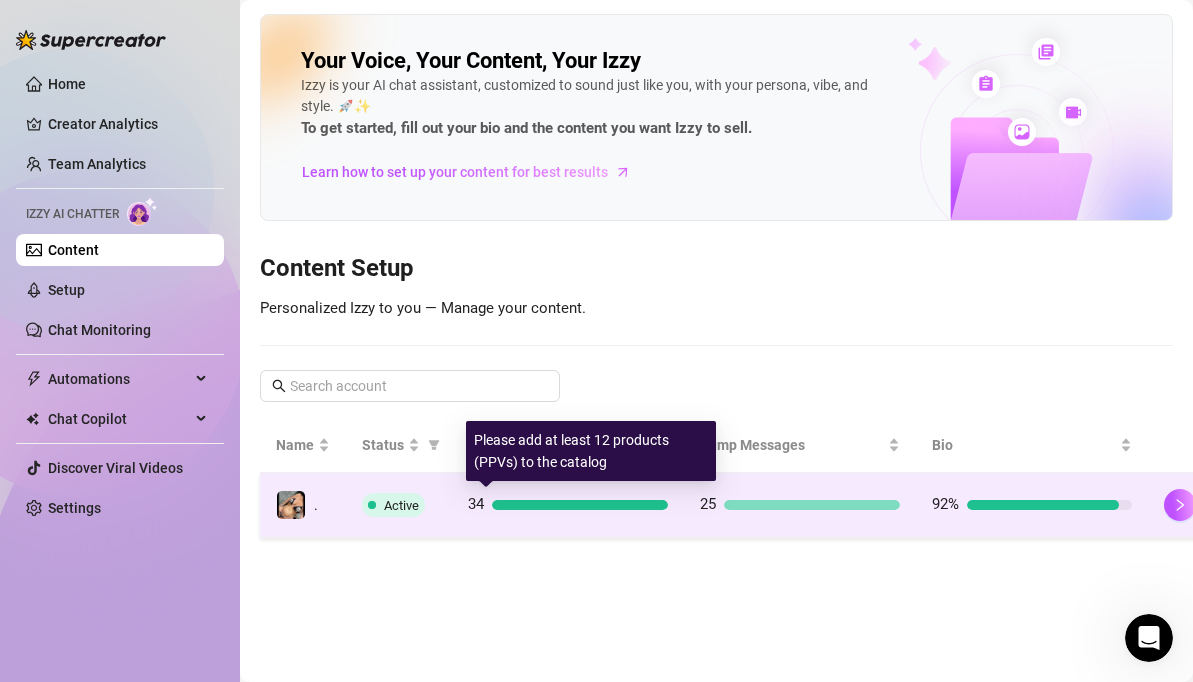 click on "34" at bounding box center (568, 505) 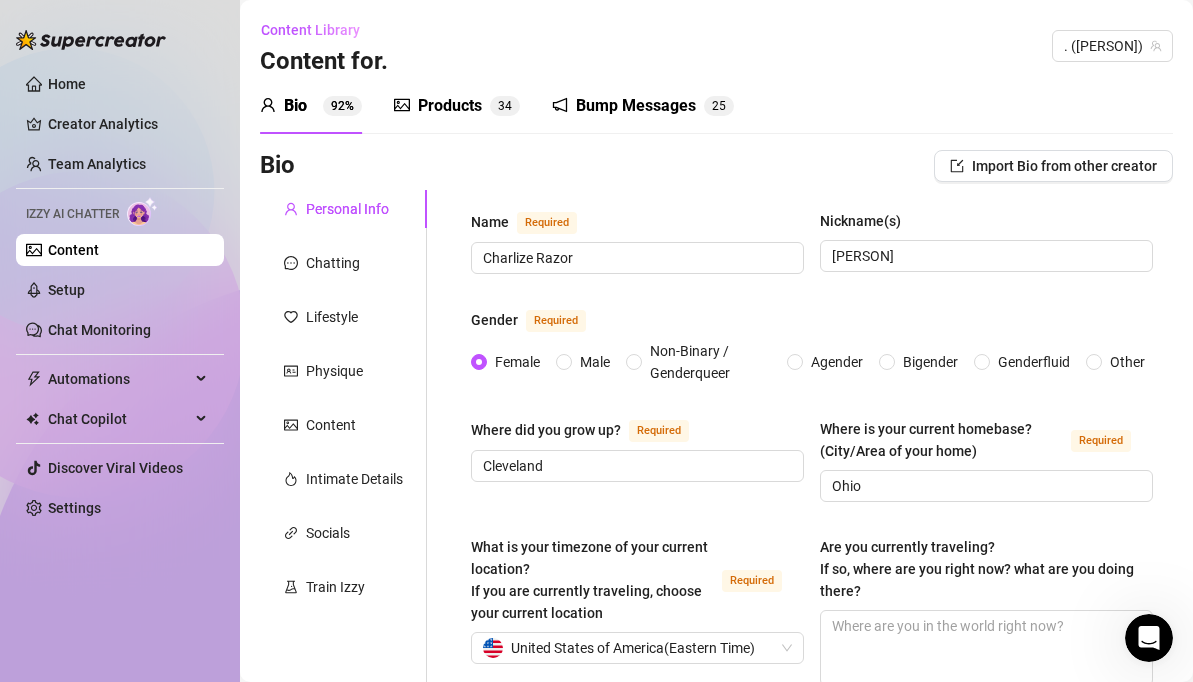 click on "Products" at bounding box center (450, 106) 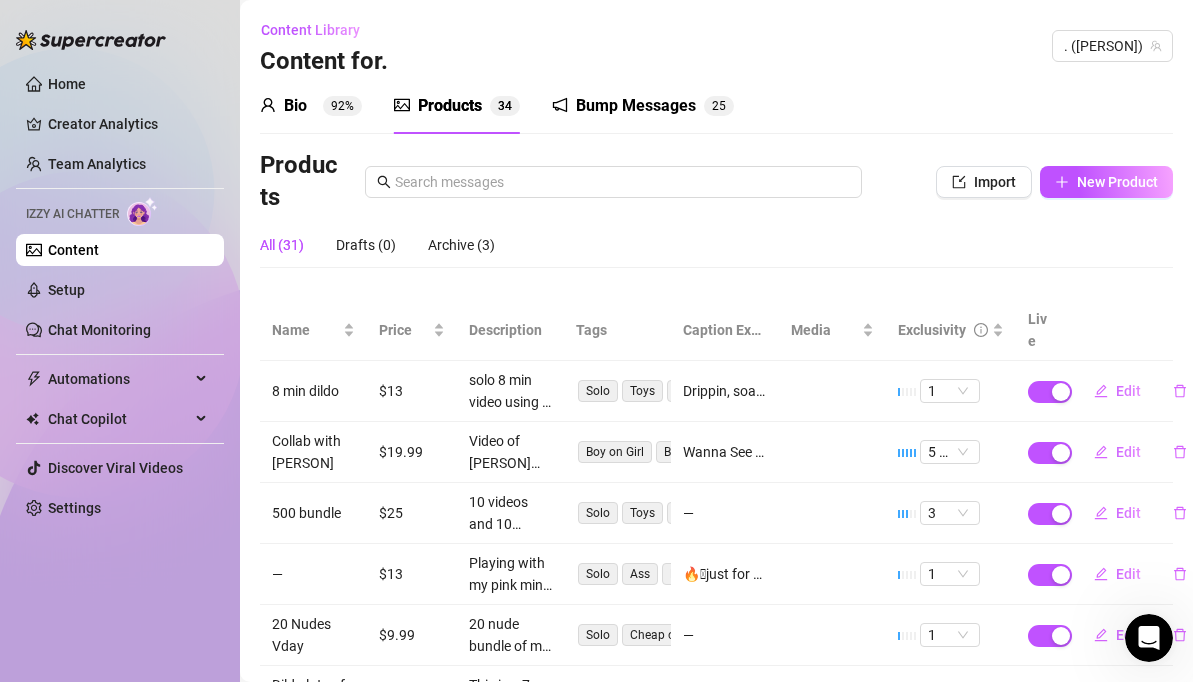 type 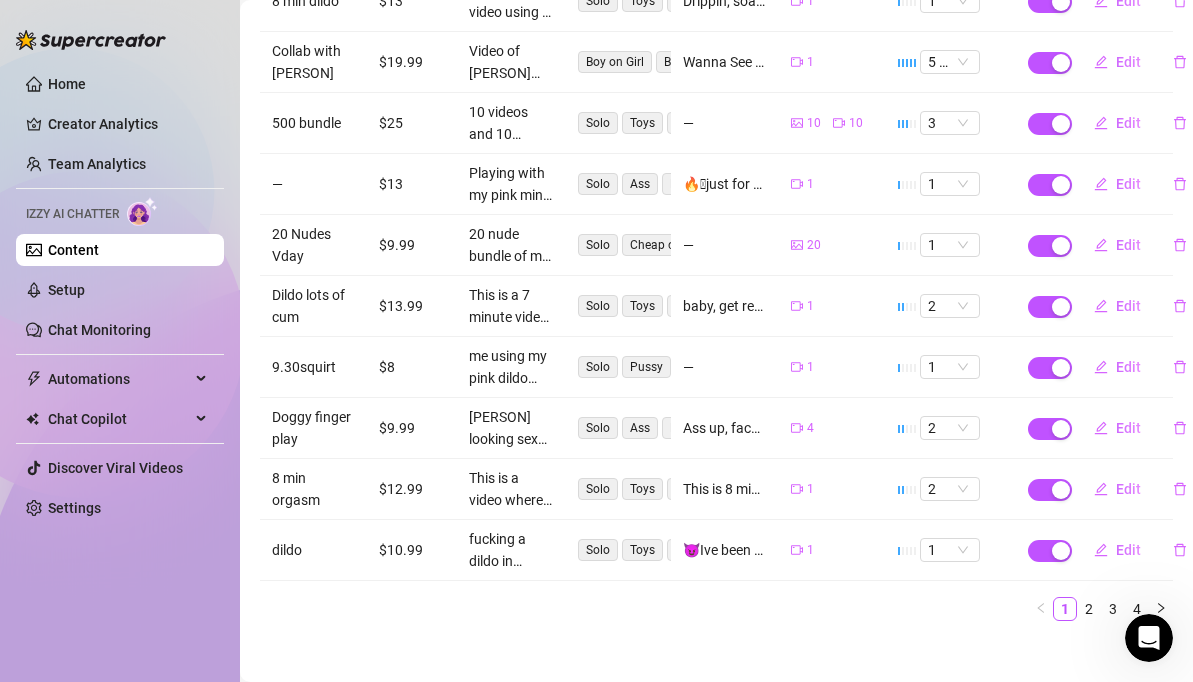 scroll, scrollTop: 398, scrollLeft: 0, axis: vertical 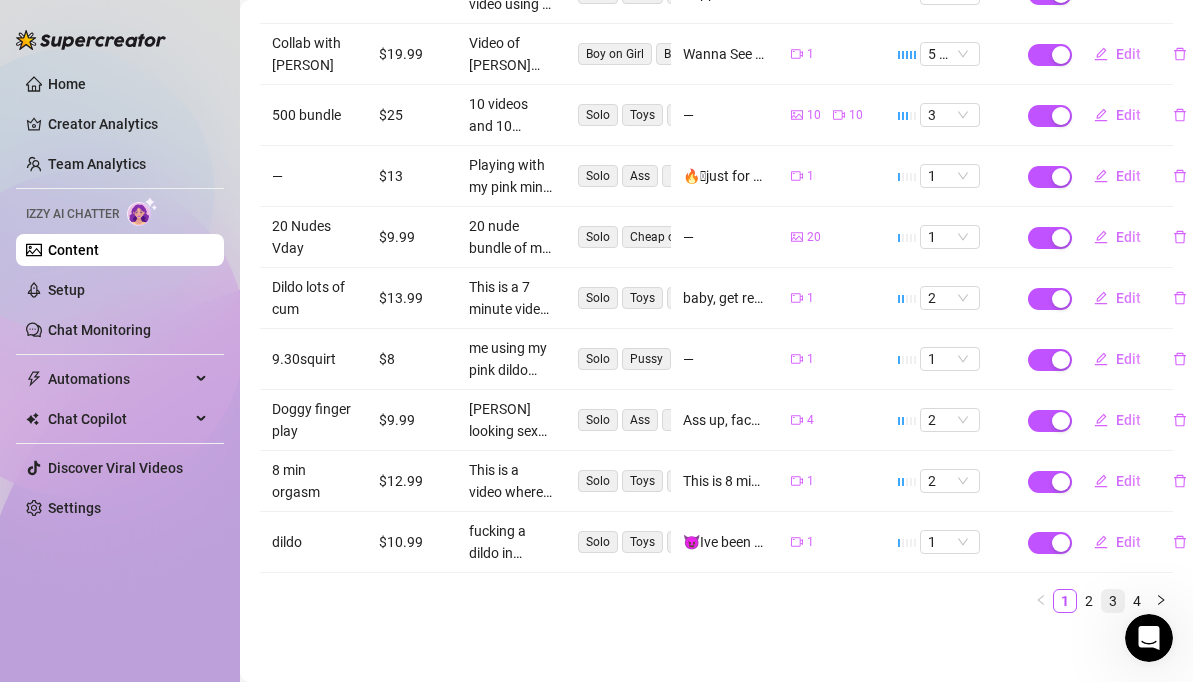 click on "3" at bounding box center [1113, 601] 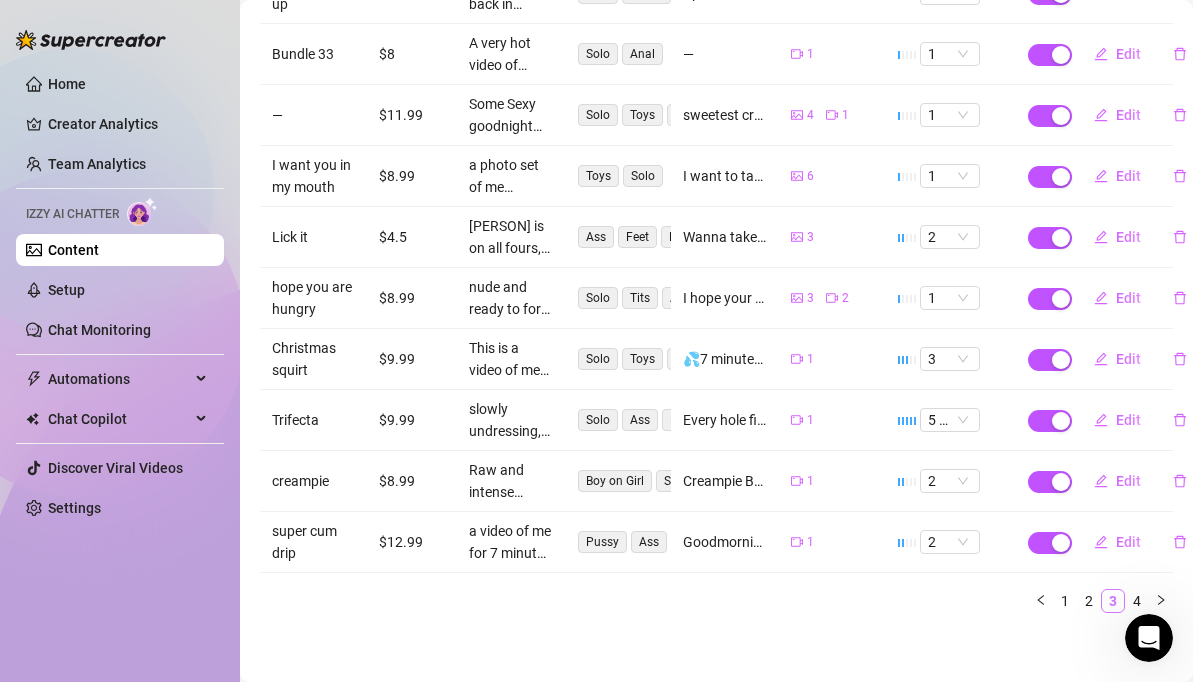 click on "3" at bounding box center (1113, 601) 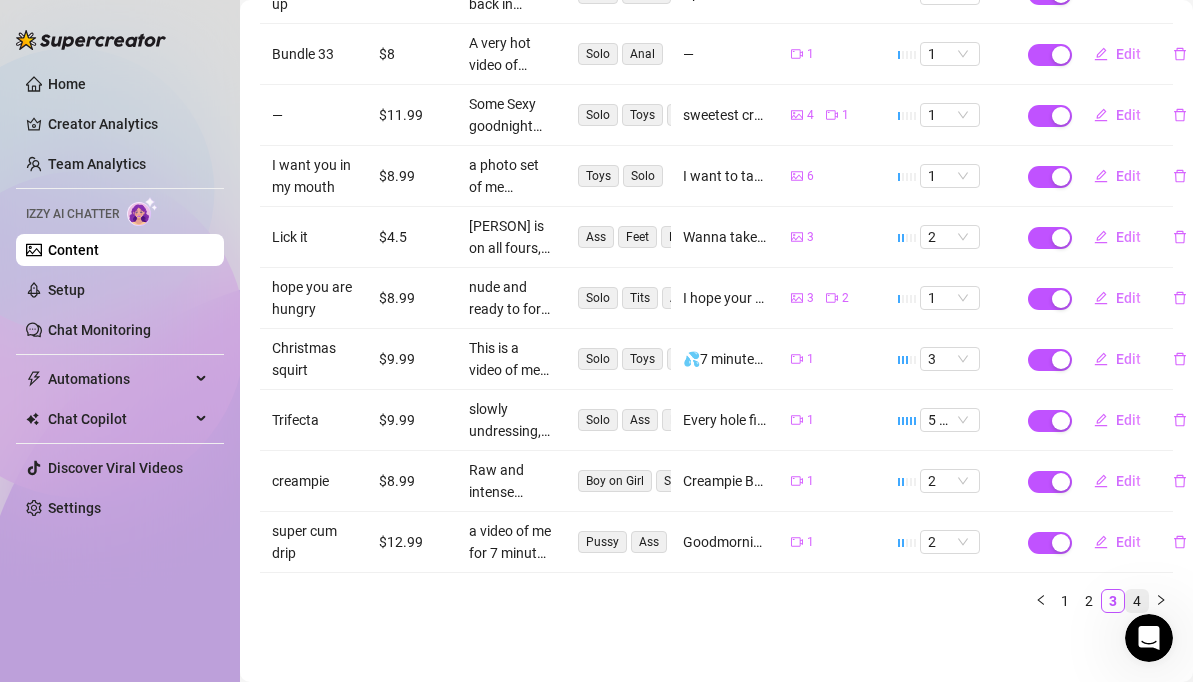 click on "4" at bounding box center (1137, 601) 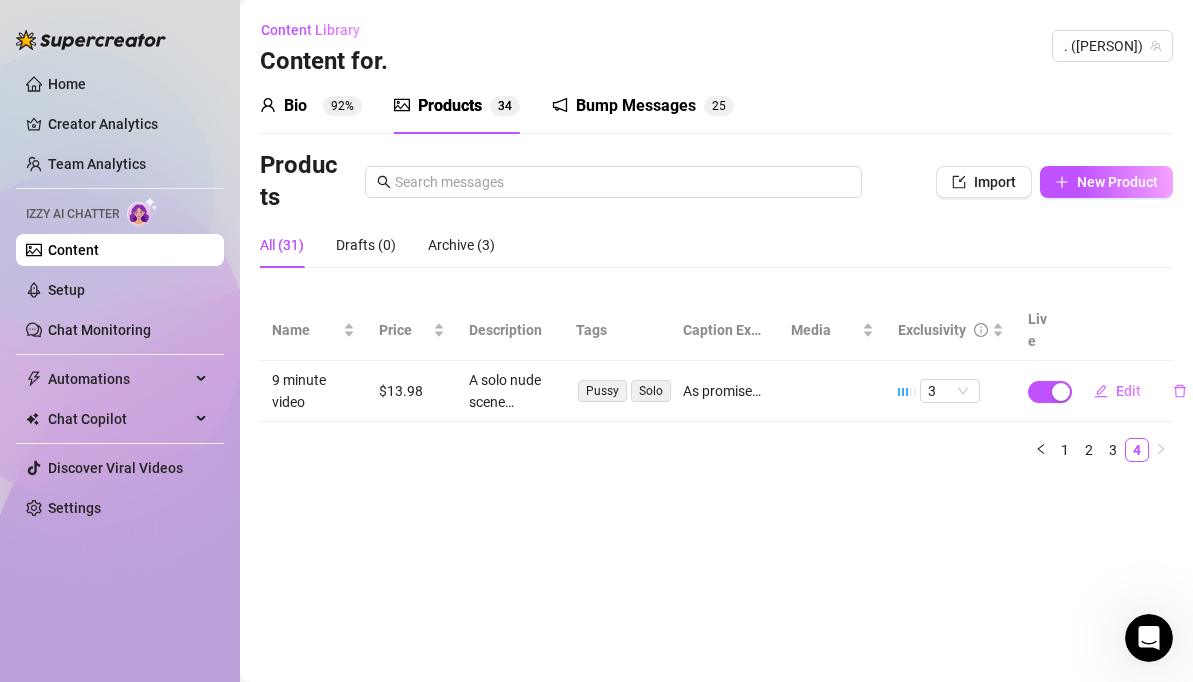 scroll, scrollTop: 0, scrollLeft: 0, axis: both 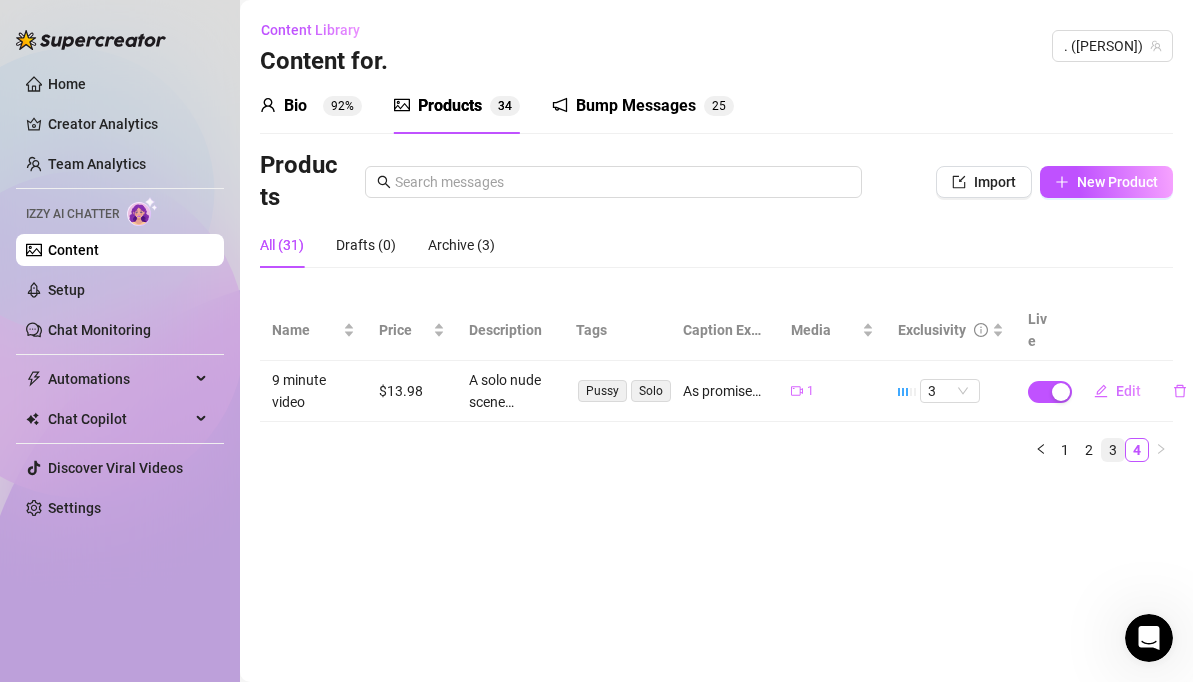 click on "3" at bounding box center [1113, 450] 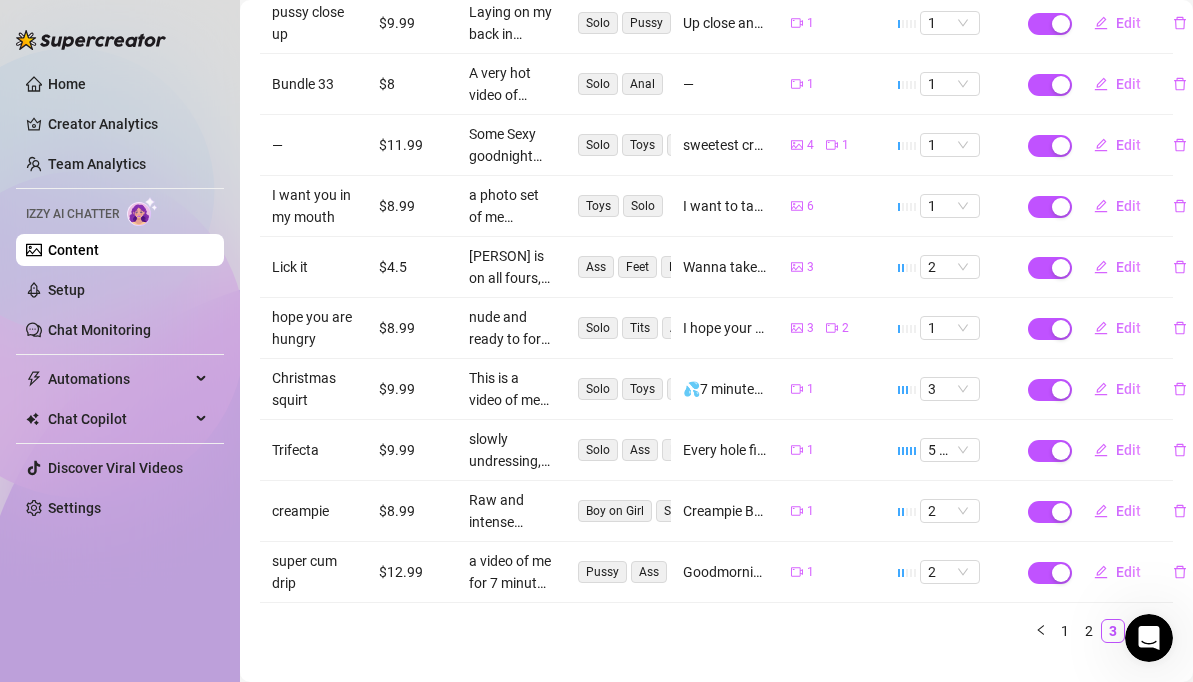 scroll, scrollTop: 370, scrollLeft: 0, axis: vertical 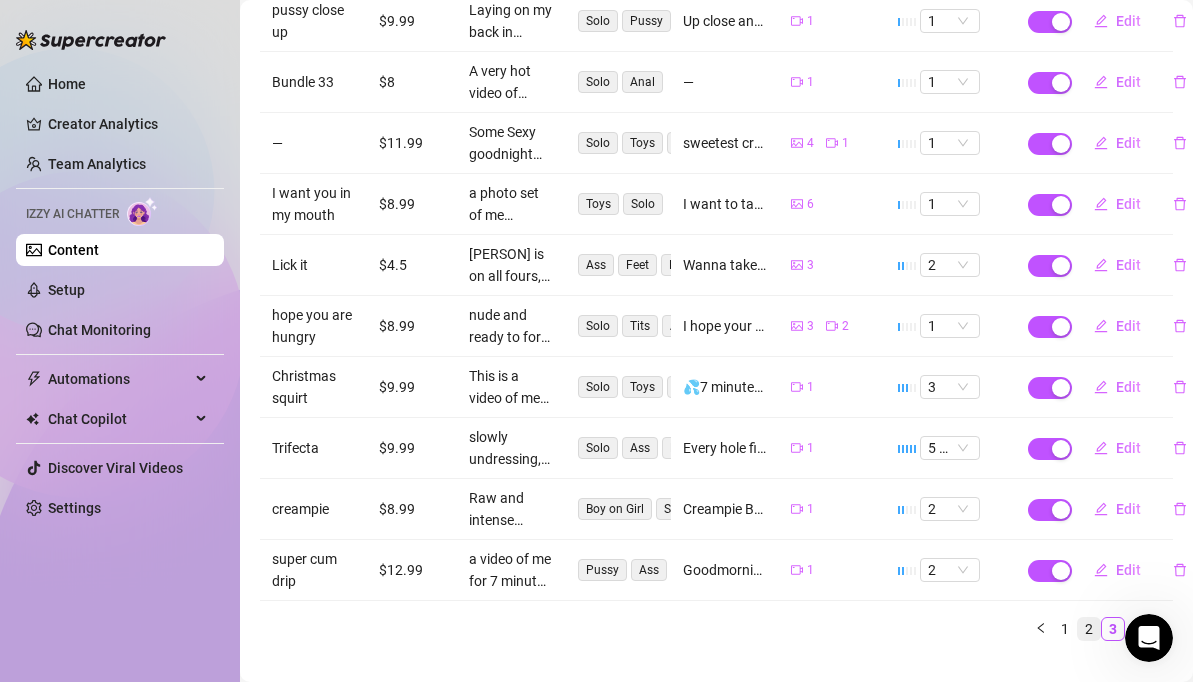 click on "2" at bounding box center [1089, 629] 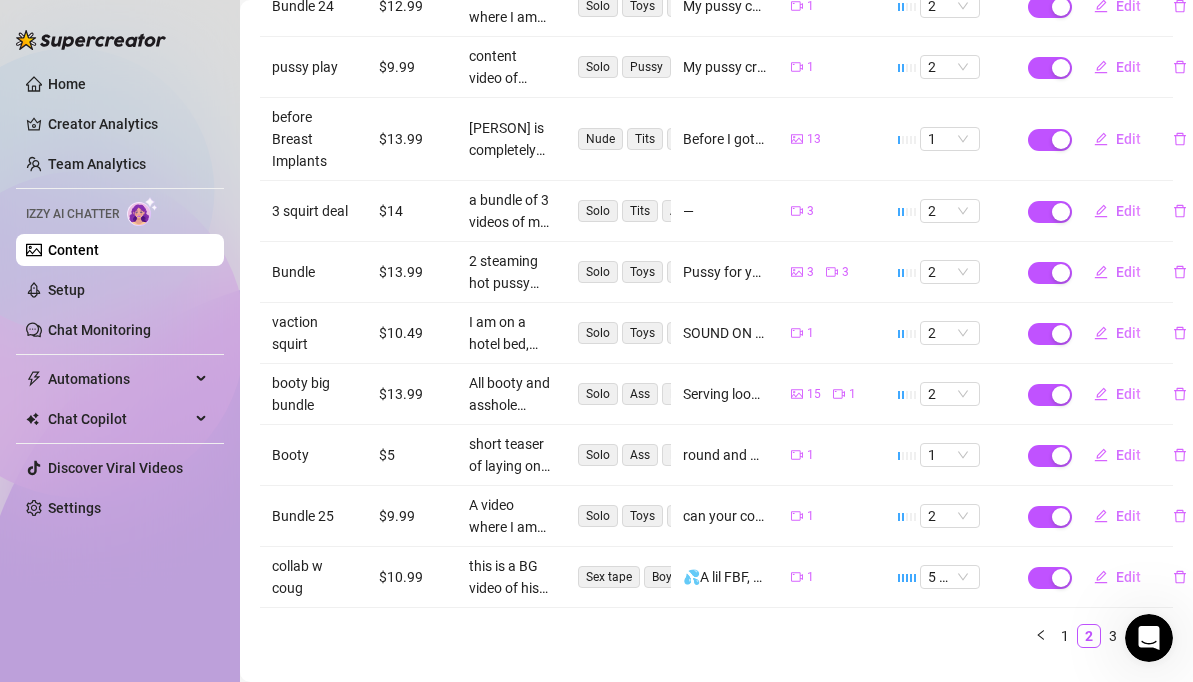 scroll, scrollTop: 420, scrollLeft: 0, axis: vertical 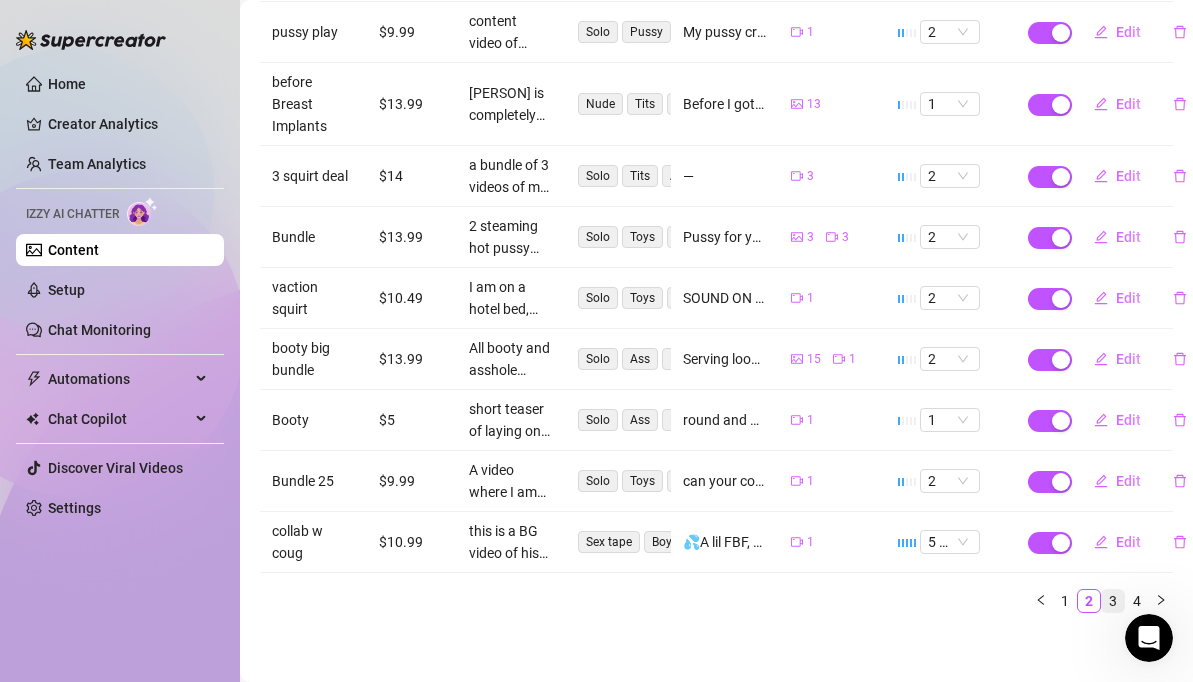 click on "3" at bounding box center [1113, 601] 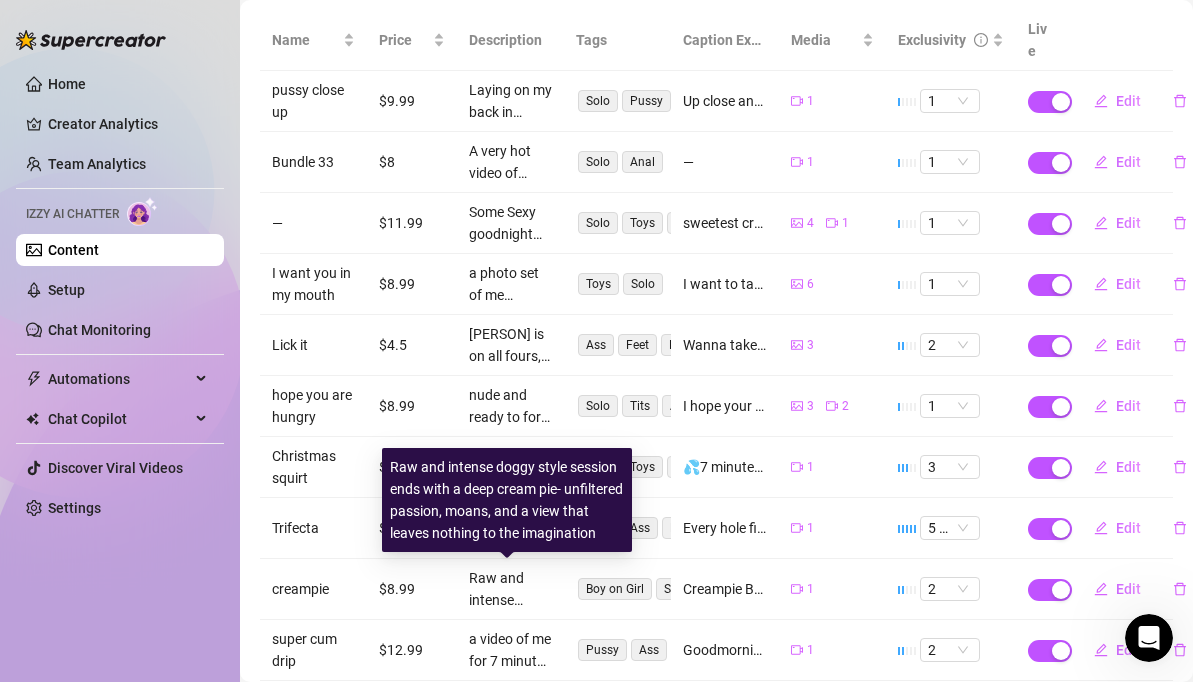 scroll, scrollTop: 313, scrollLeft: 0, axis: vertical 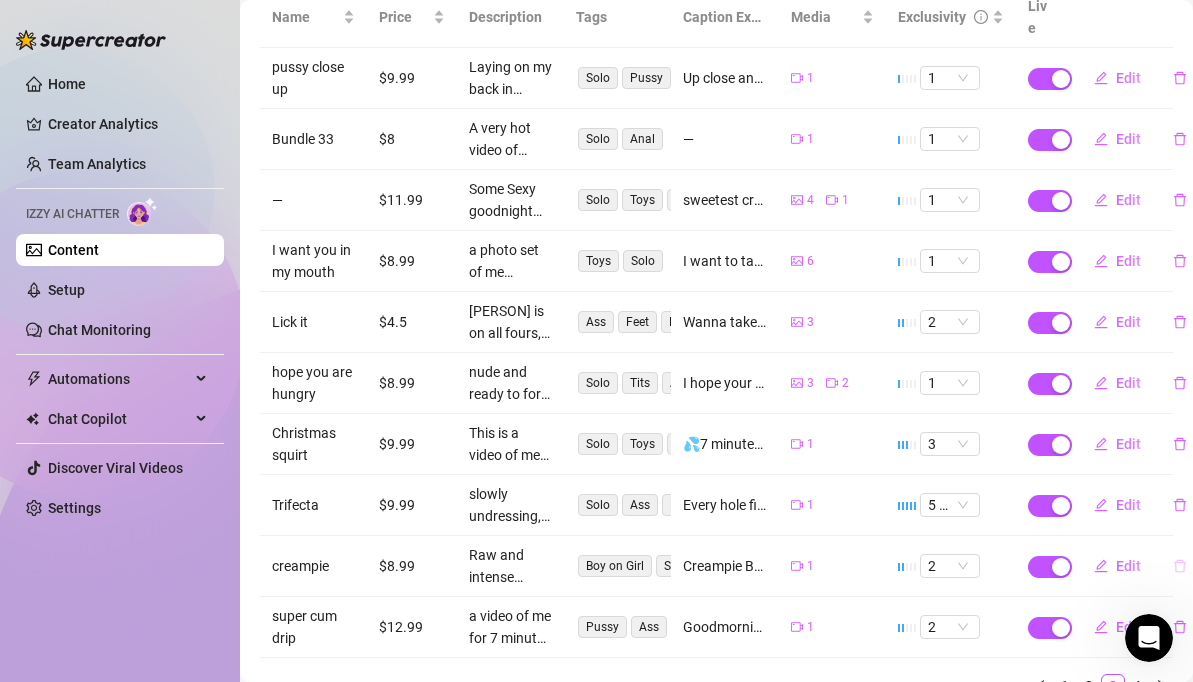 click 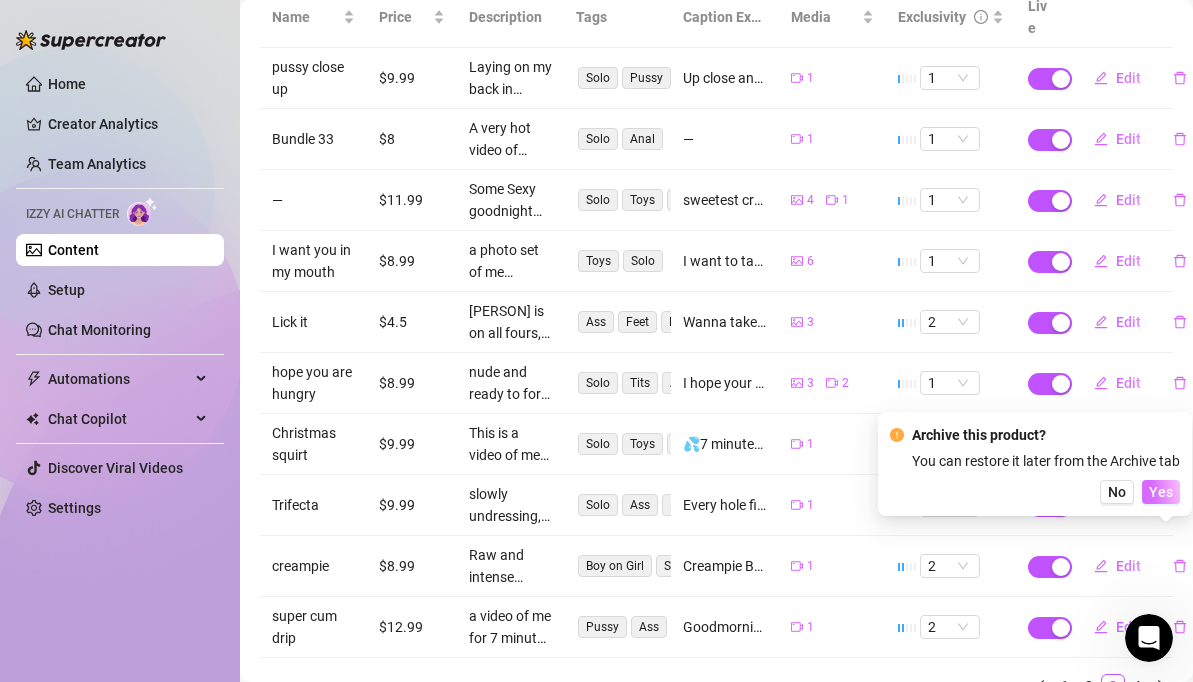 click on "Yes" at bounding box center [1161, 492] 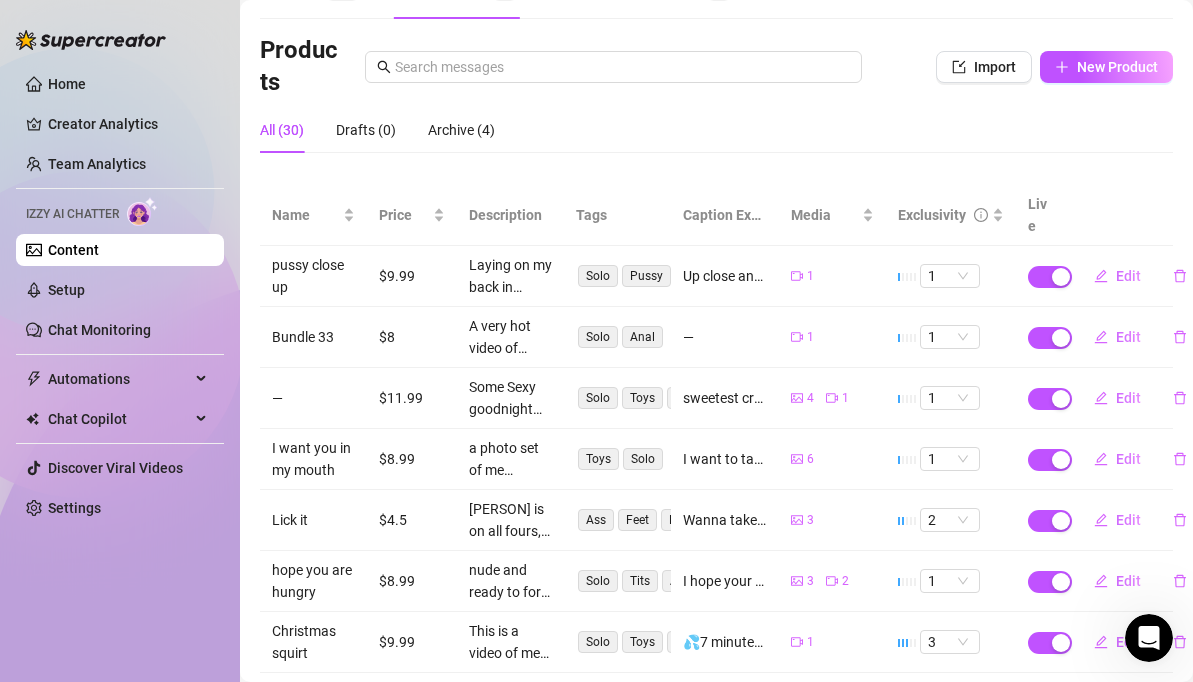 scroll, scrollTop: 75, scrollLeft: 0, axis: vertical 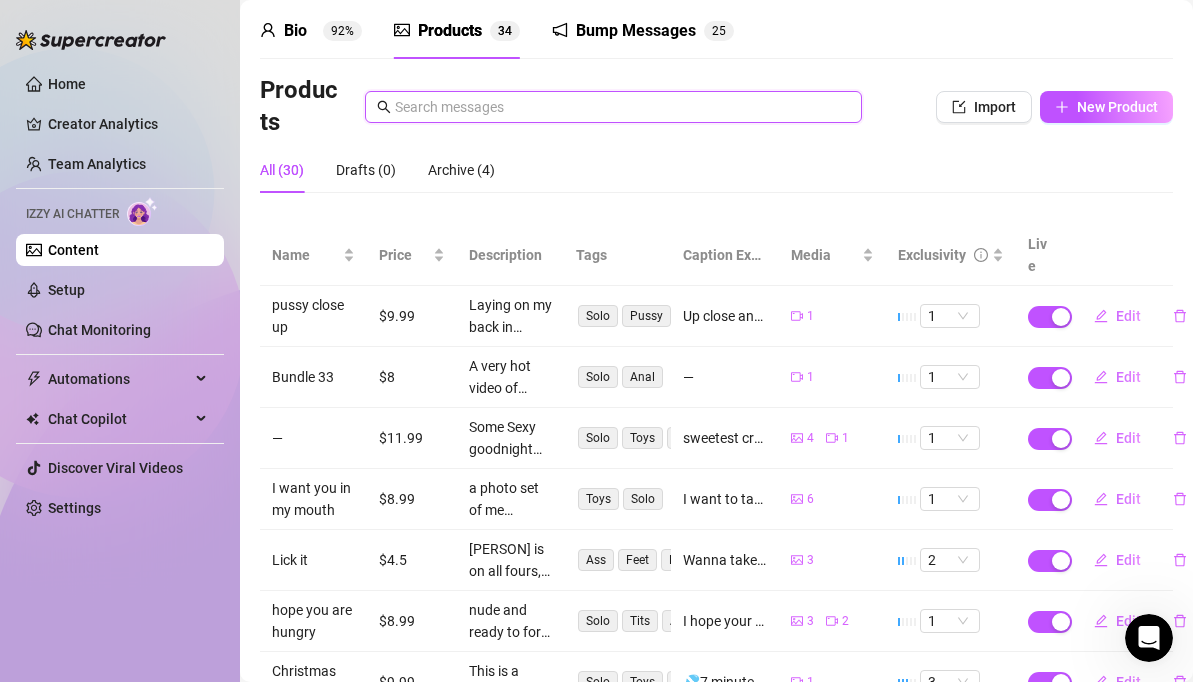 click at bounding box center [622, 107] 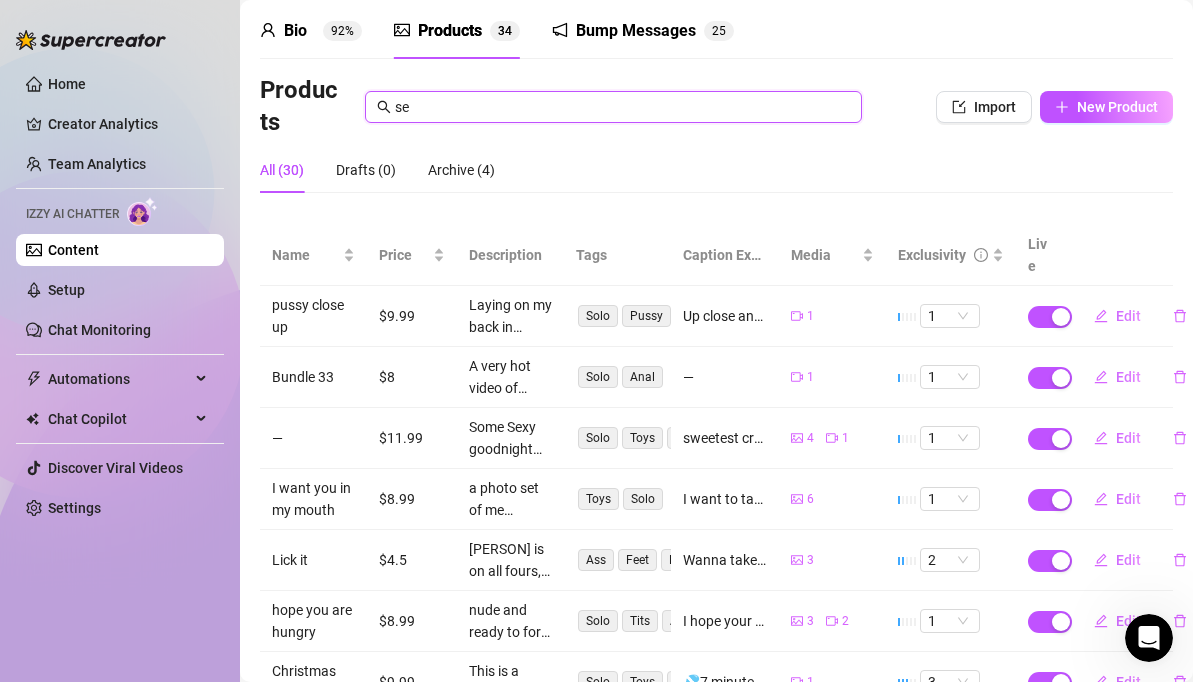 scroll, scrollTop: 0, scrollLeft: 0, axis: both 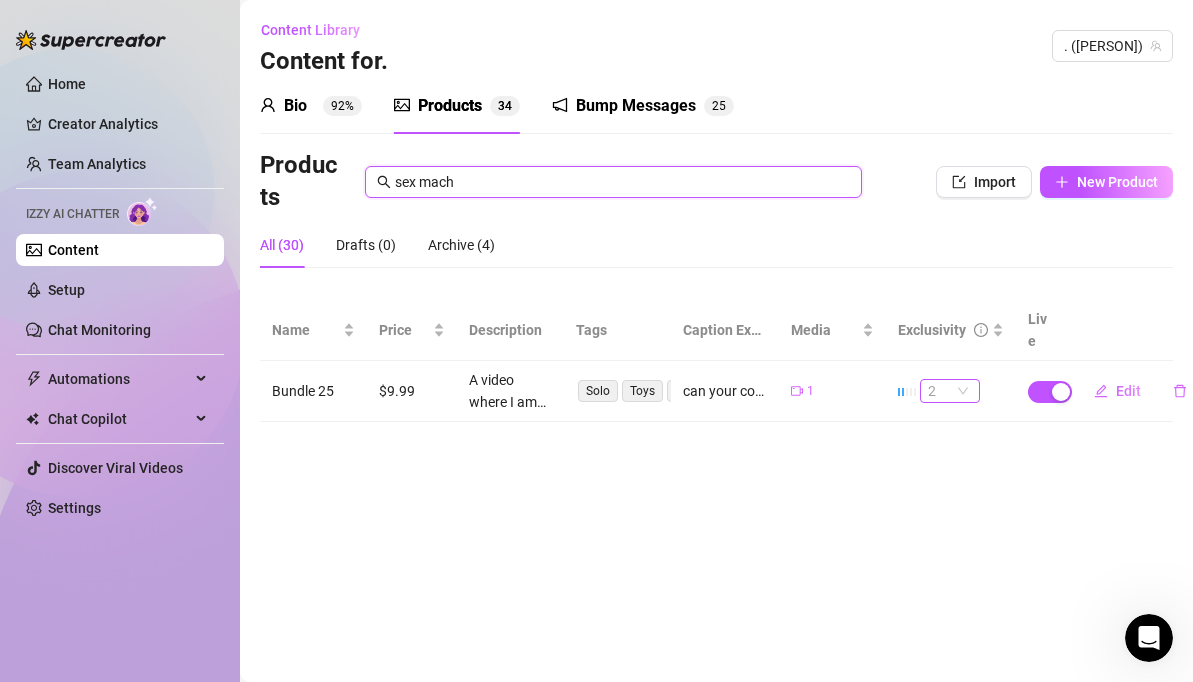 click on "2" at bounding box center (950, 391) 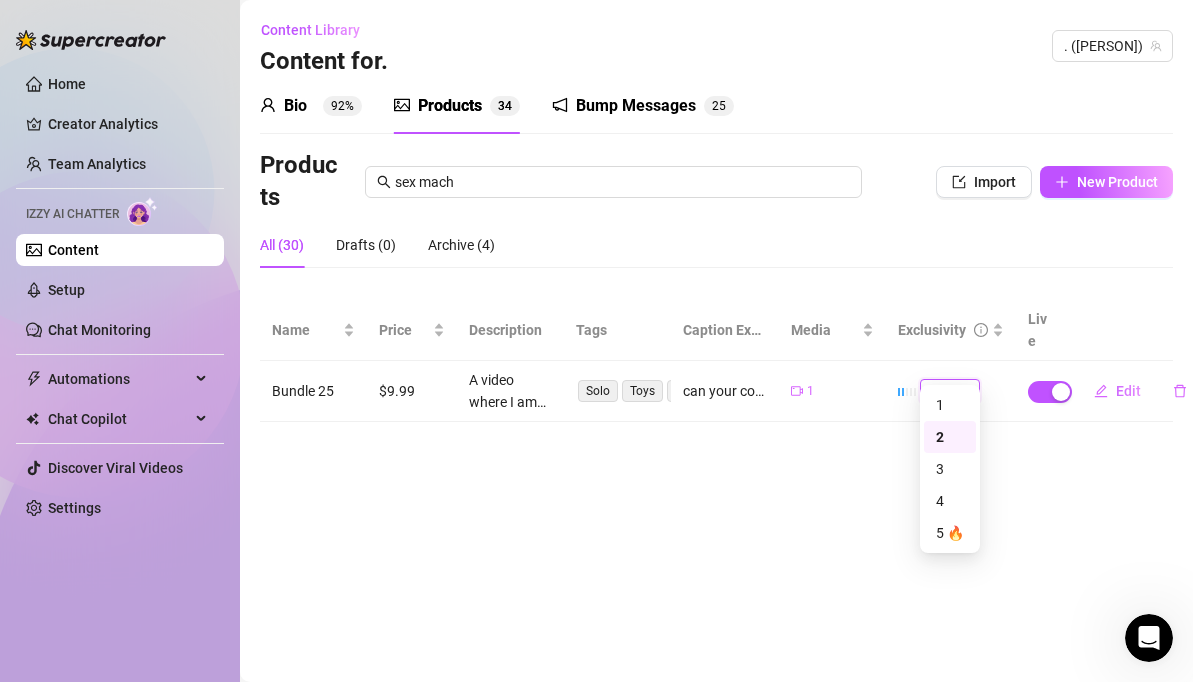 click on "2" at bounding box center [950, 391] 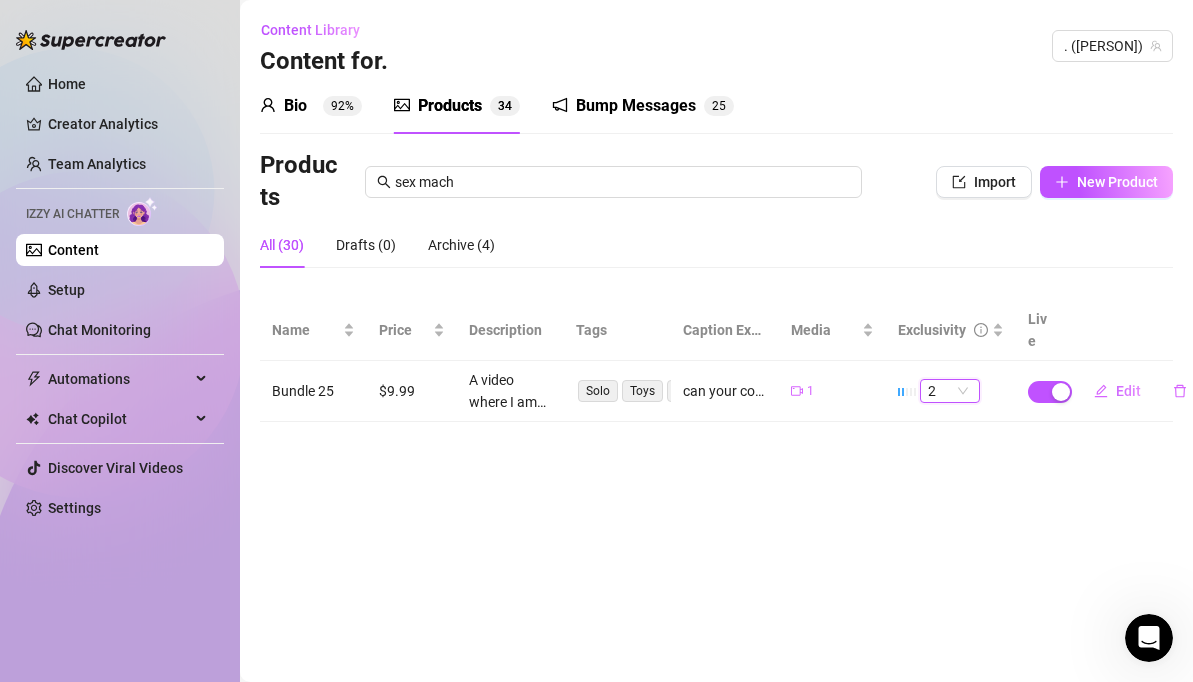 click on "2" at bounding box center (950, 391) 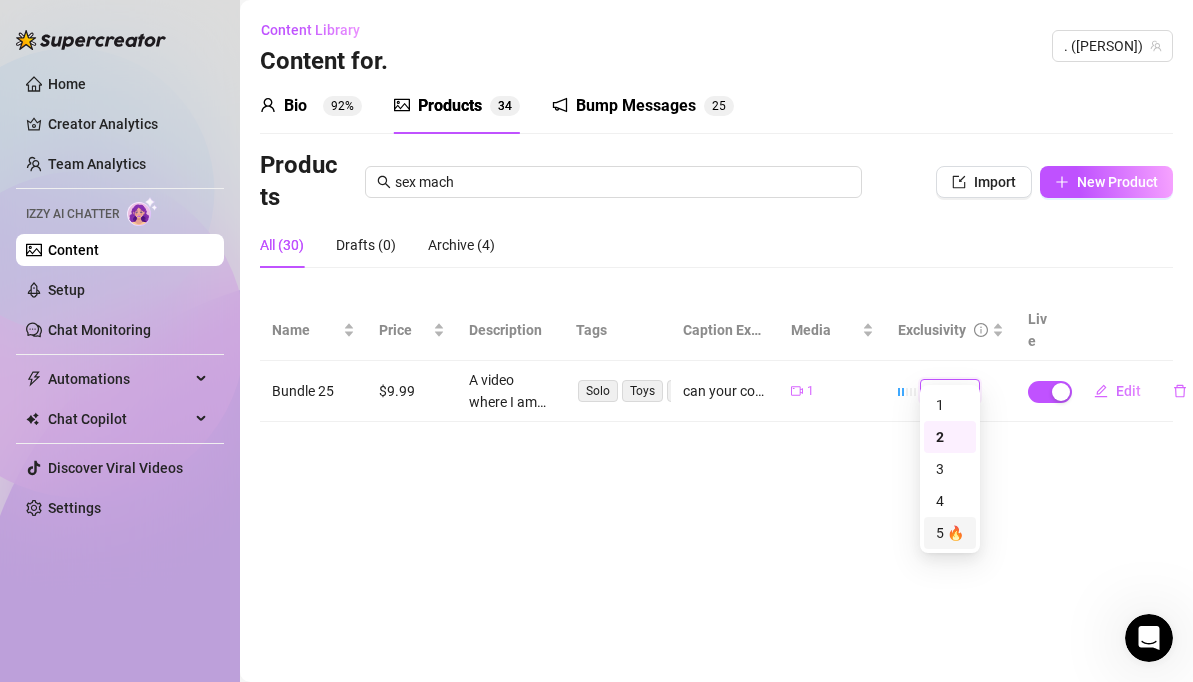 click on "5 🔥" at bounding box center [950, 533] 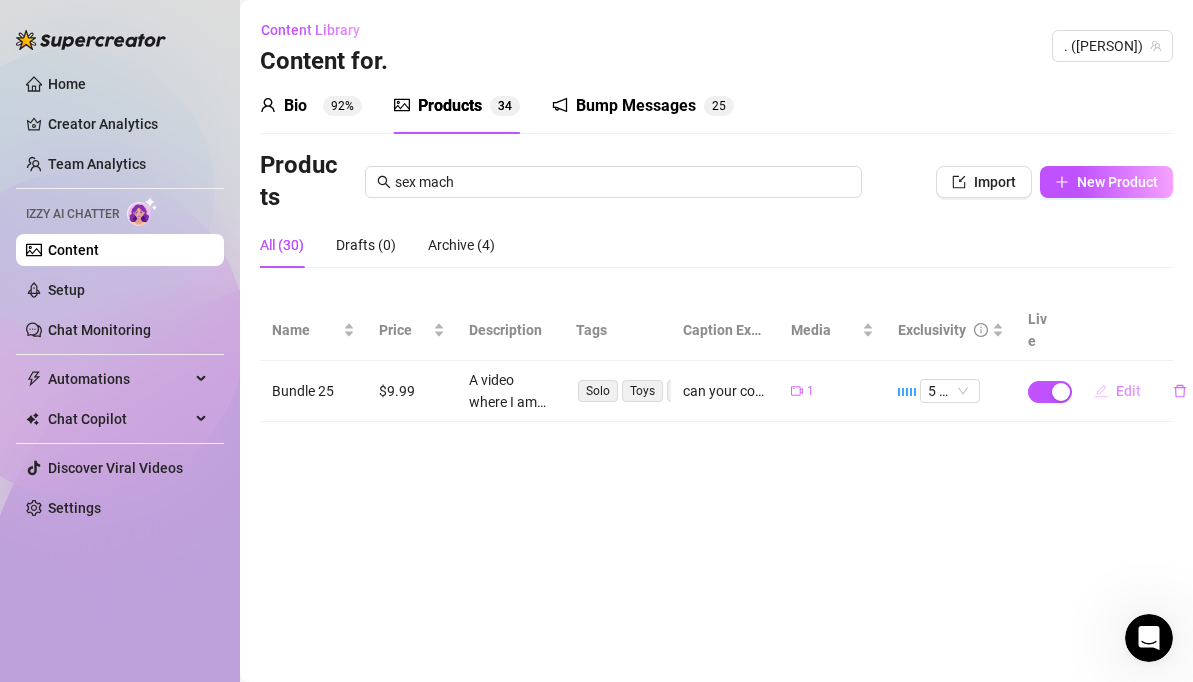 click on "Edit" at bounding box center (1128, 391) 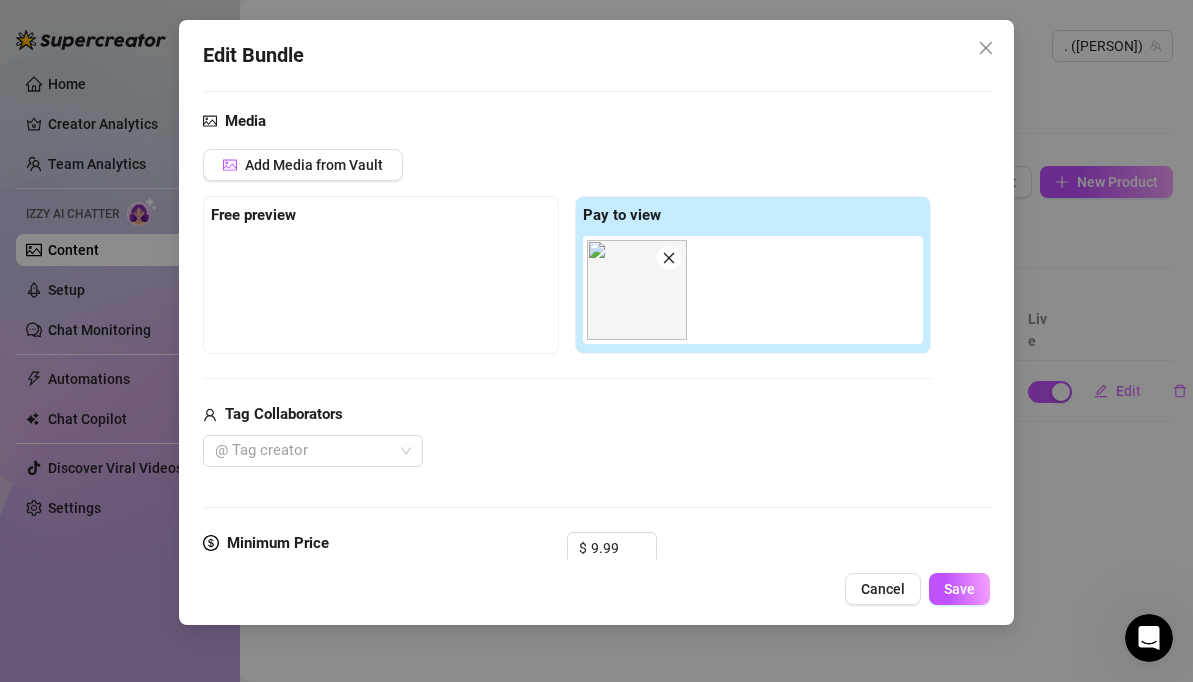 scroll, scrollTop: 34, scrollLeft: 0, axis: vertical 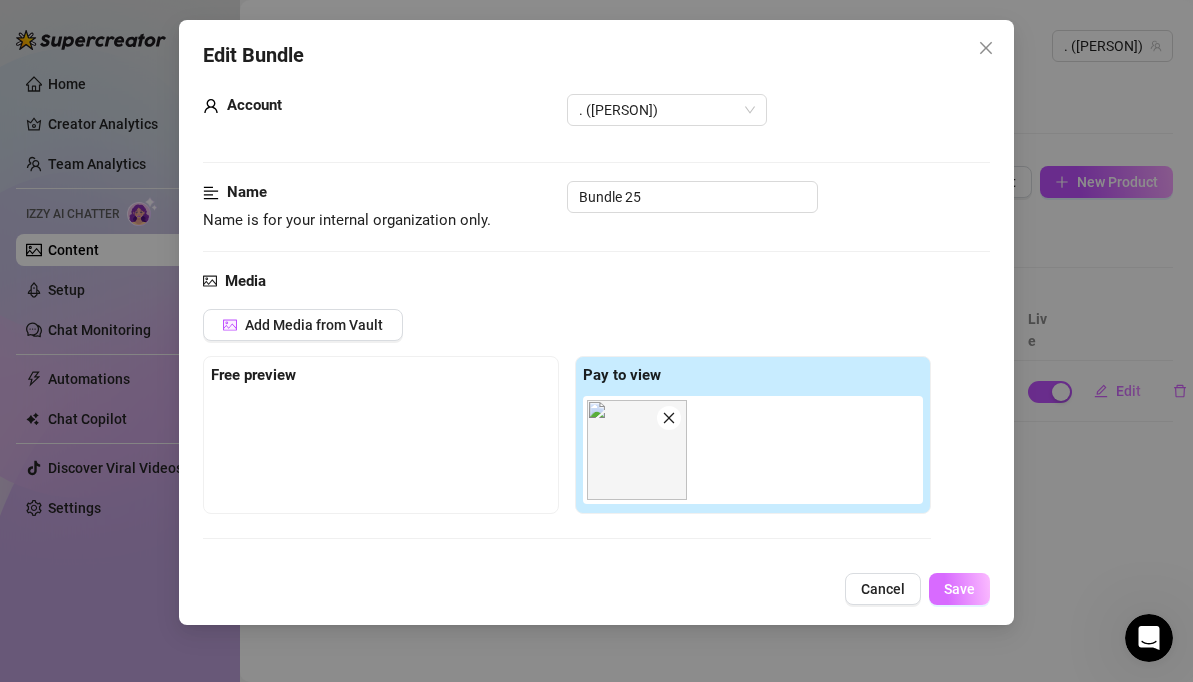 click on "Save" at bounding box center (959, 589) 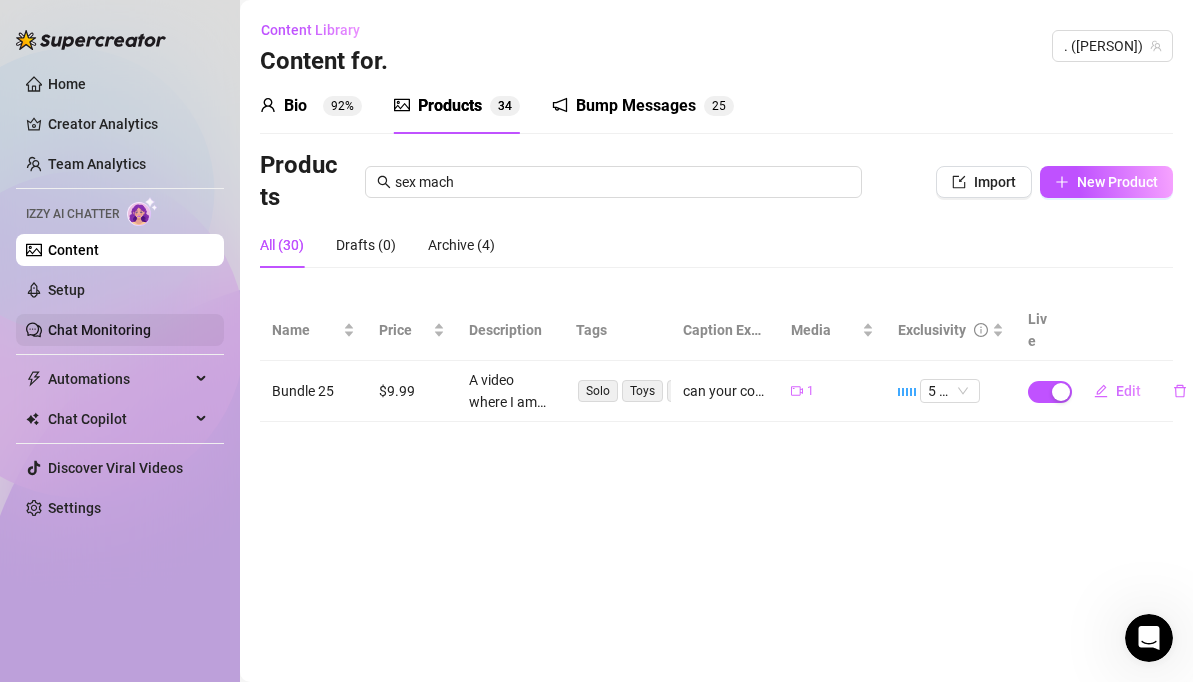 click on "Chat Monitoring" at bounding box center (99, 330) 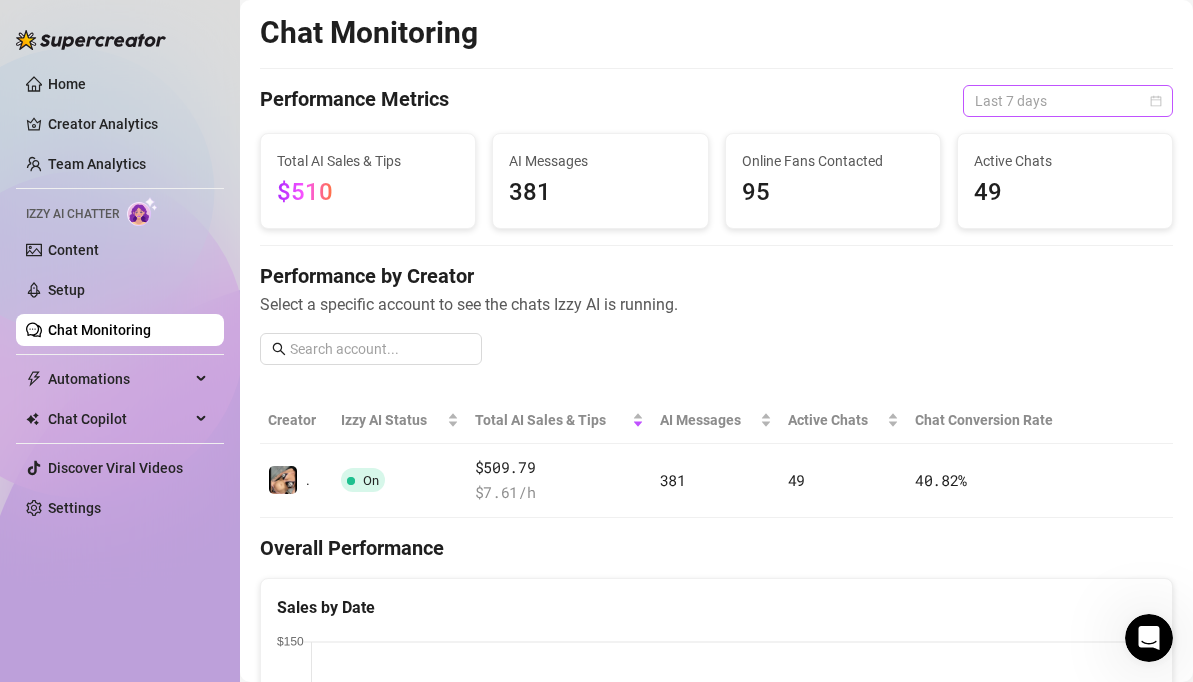 click on "Last 7 days" at bounding box center [1068, 101] 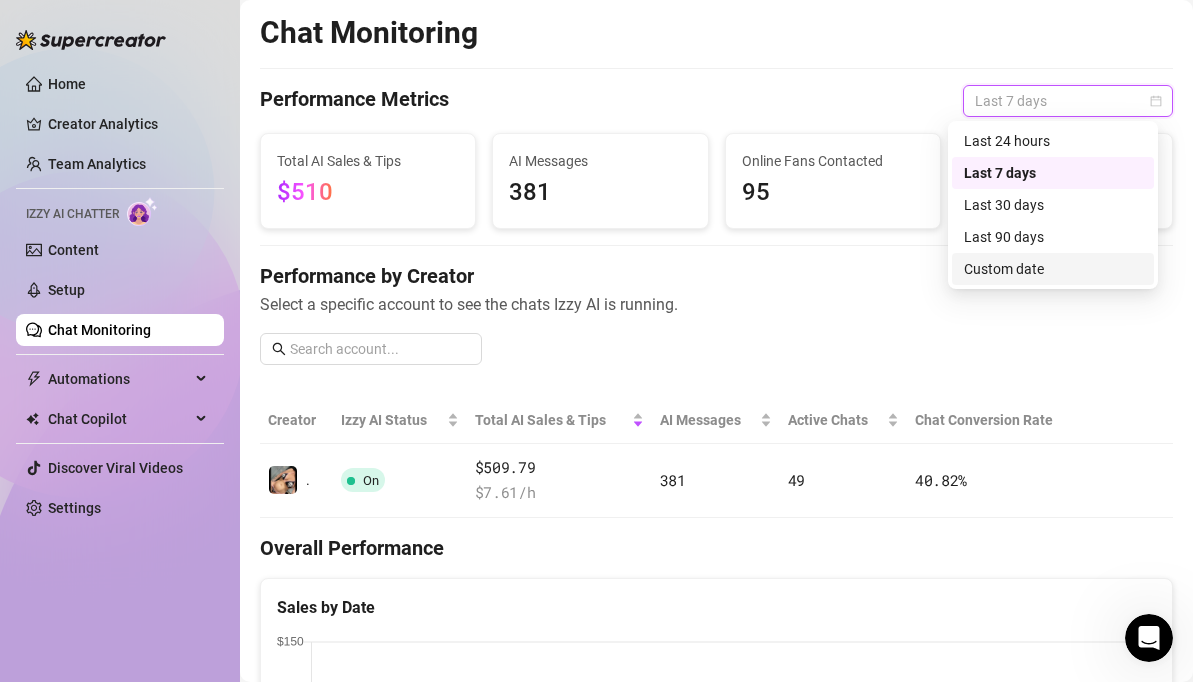 click on "Custom date" at bounding box center (1053, 269) 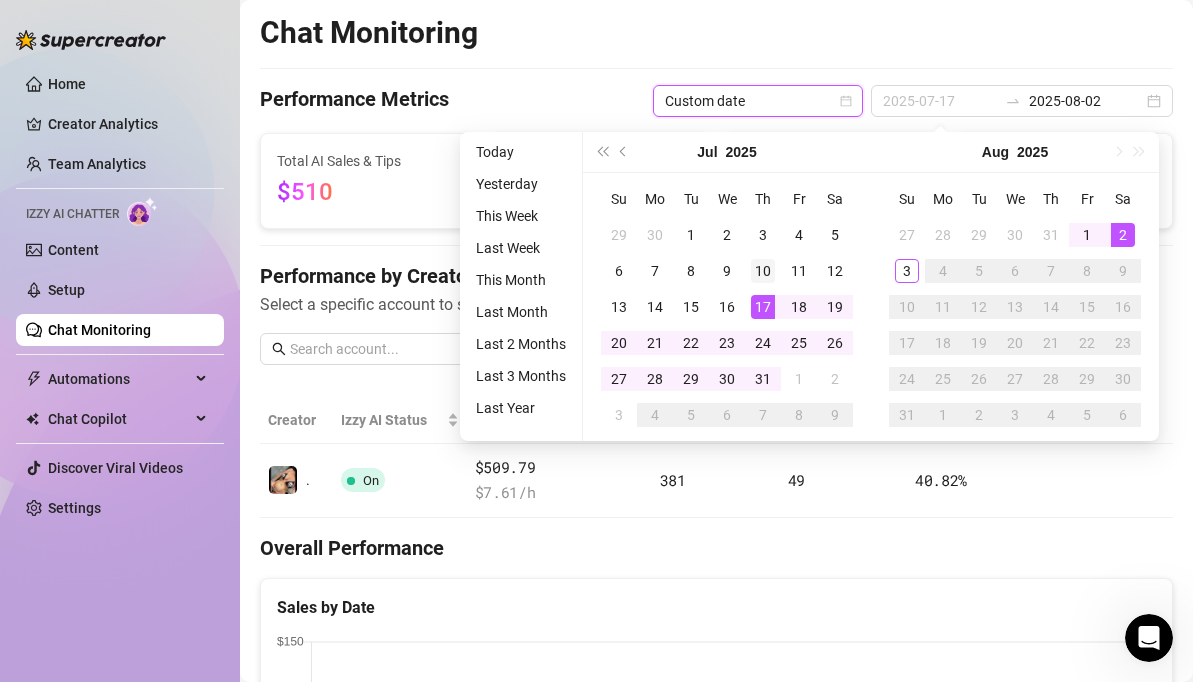 type on "2025-07-10" 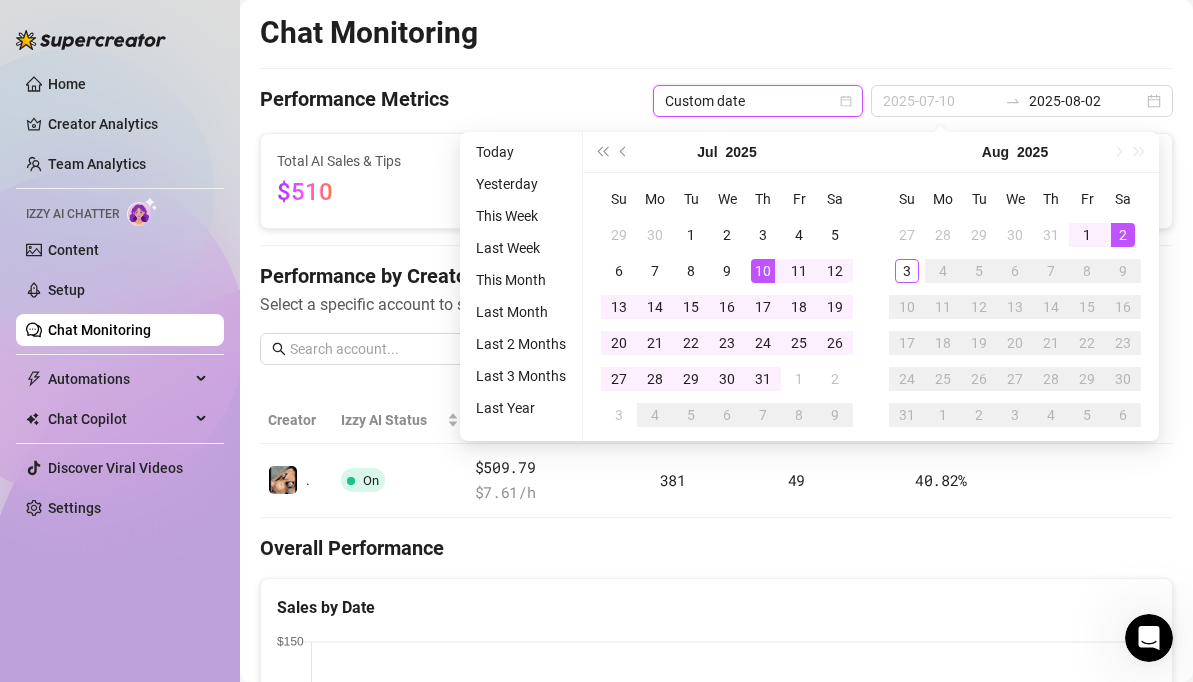 click on "10" at bounding box center (763, 271) 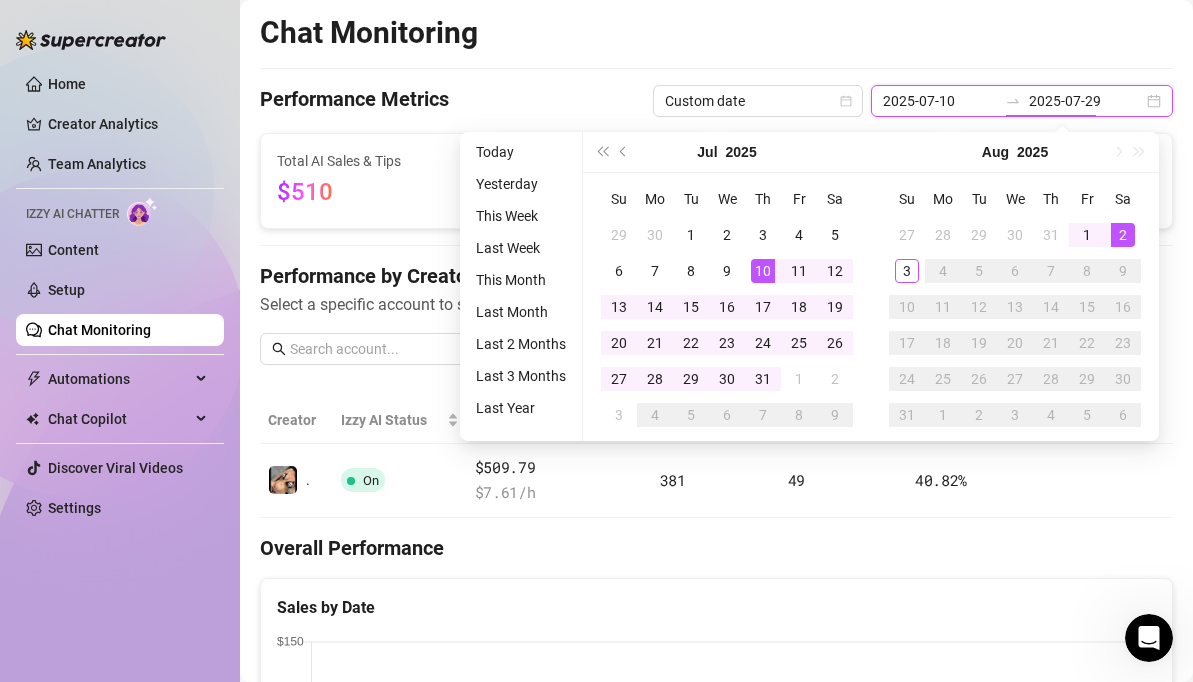 type on "2025-08-02" 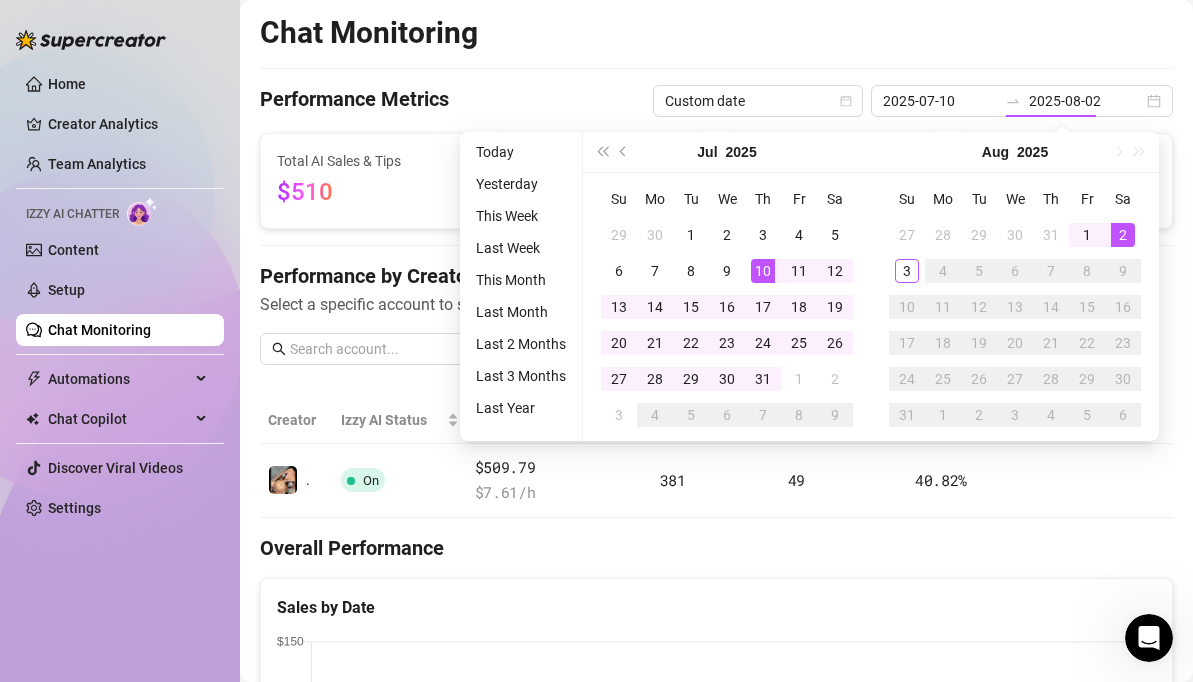 click on "Chat Monitoring" at bounding box center [716, 33] 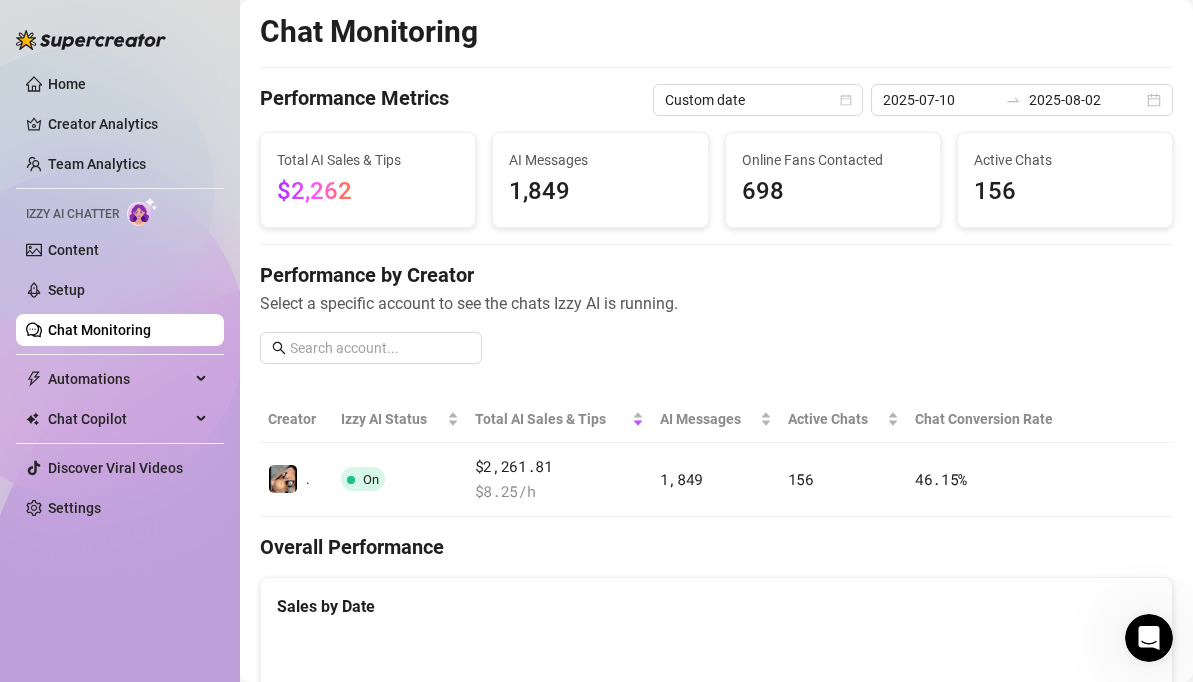 scroll, scrollTop: 0, scrollLeft: 0, axis: both 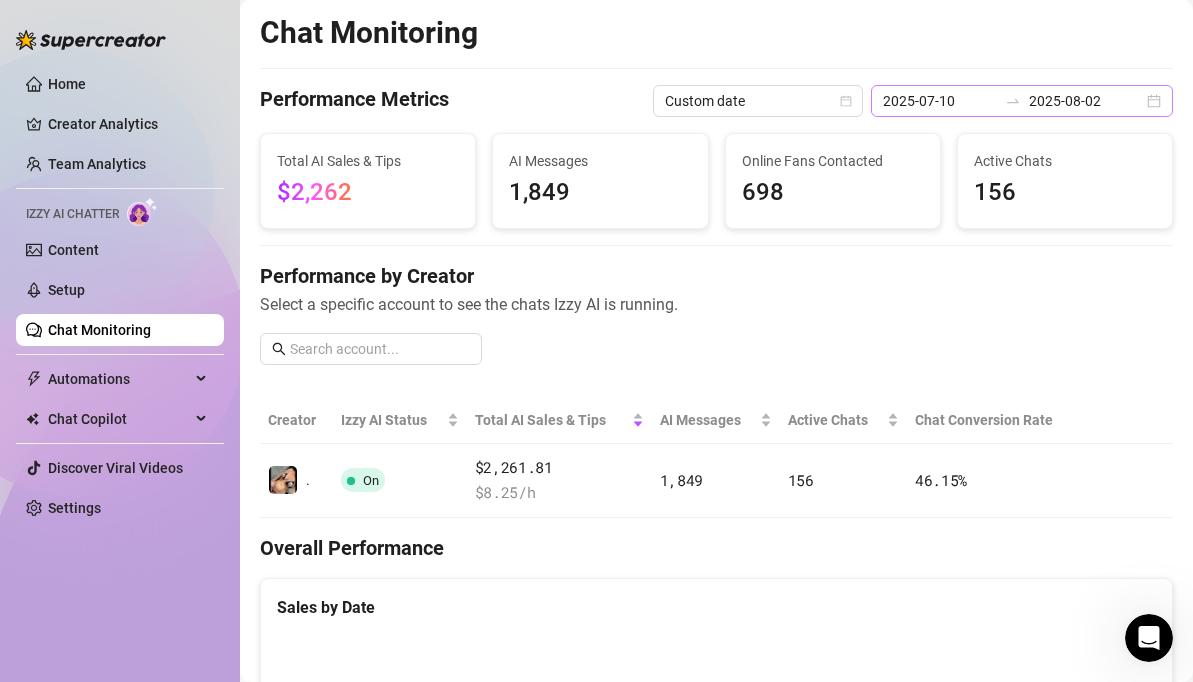 click on "[YEAR]-[MONTH]-[DAY] [YEAR]-[MONTH]-[DAY]" at bounding box center [1022, 101] 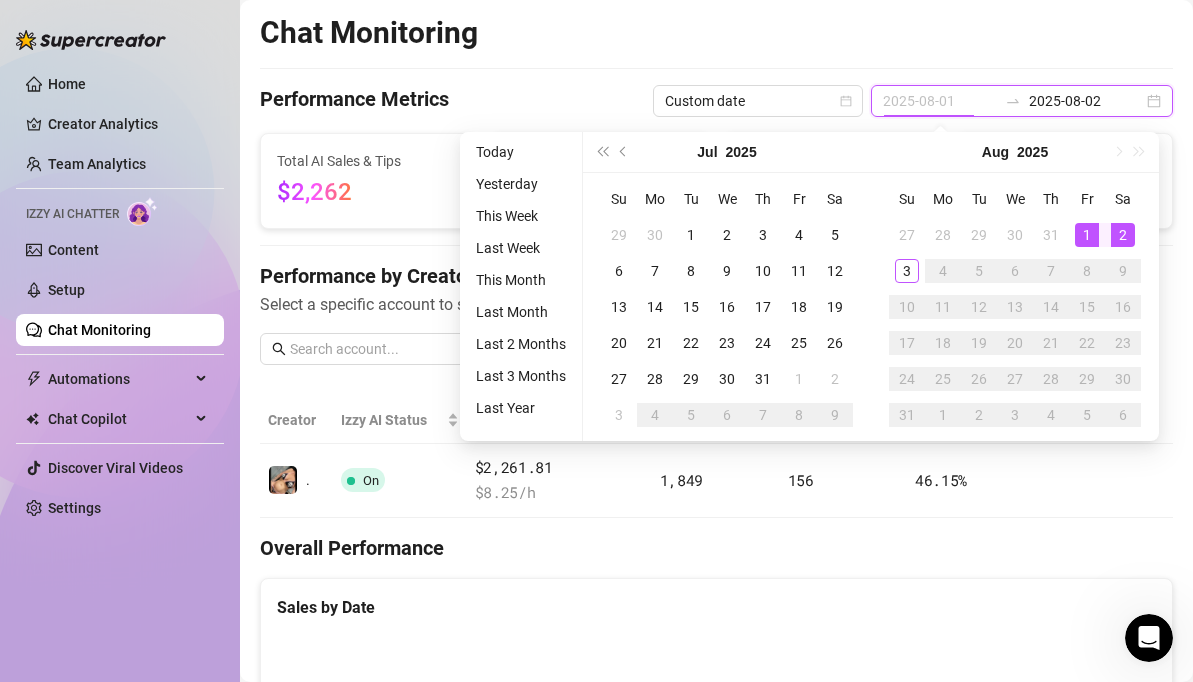 type on "2025-08-02" 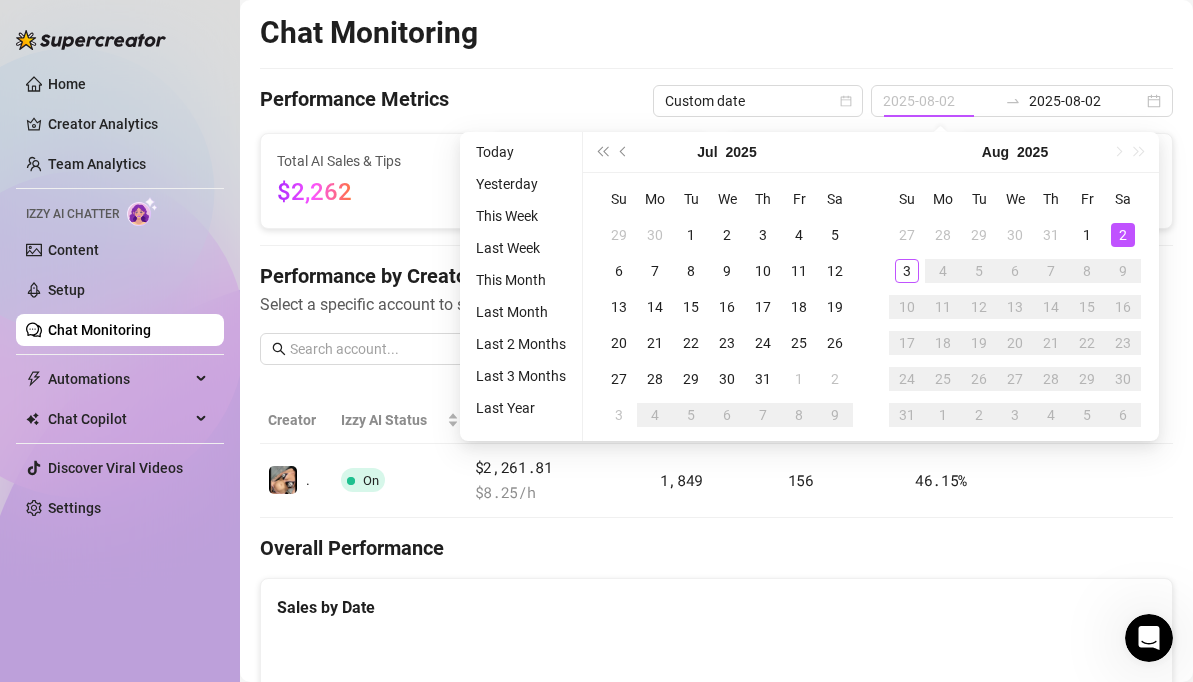 click on "2" at bounding box center (1123, 235) 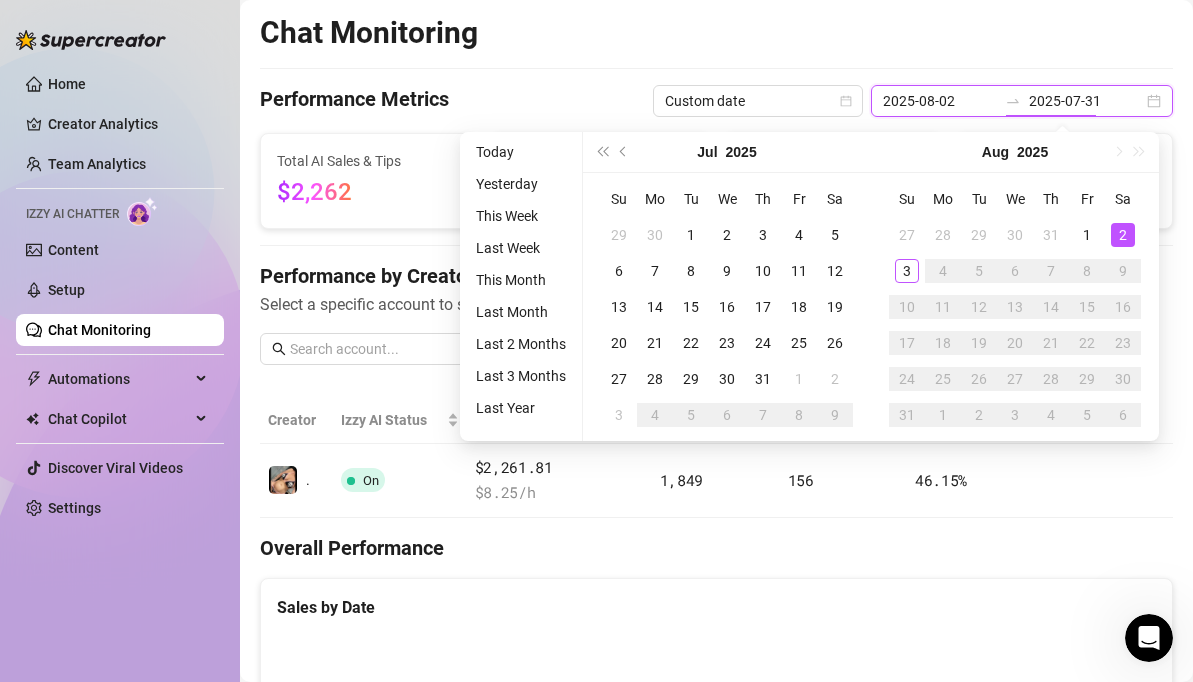 type on "2025-08-02" 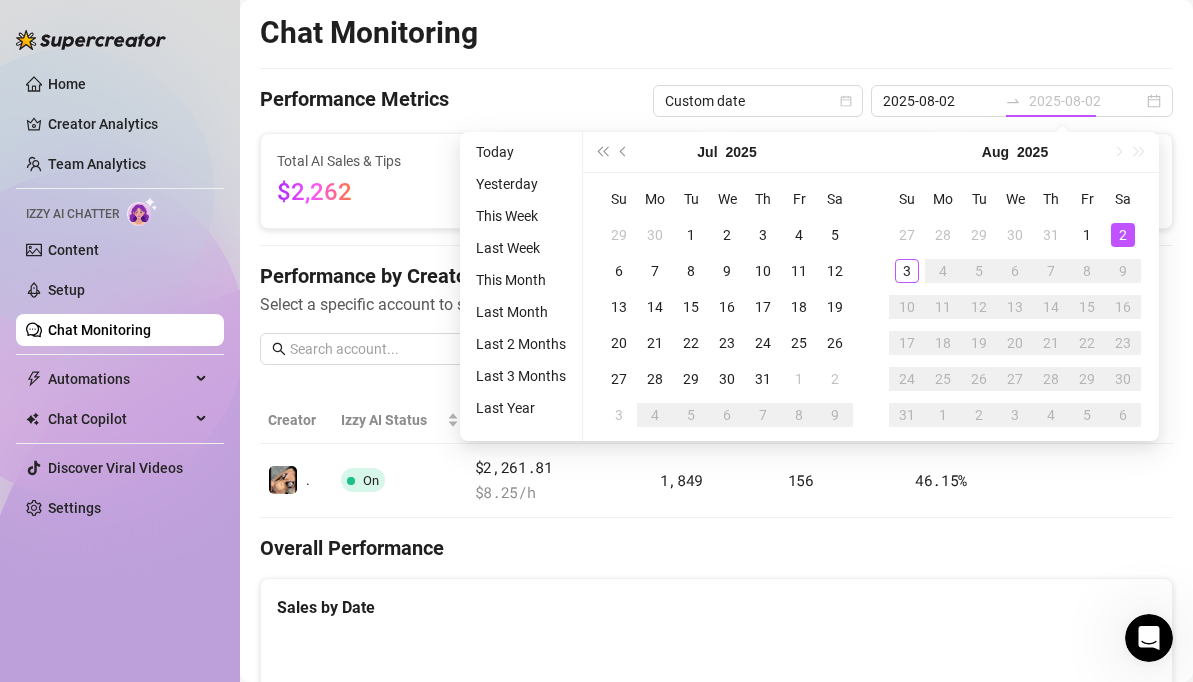 click on "2" at bounding box center (1123, 235) 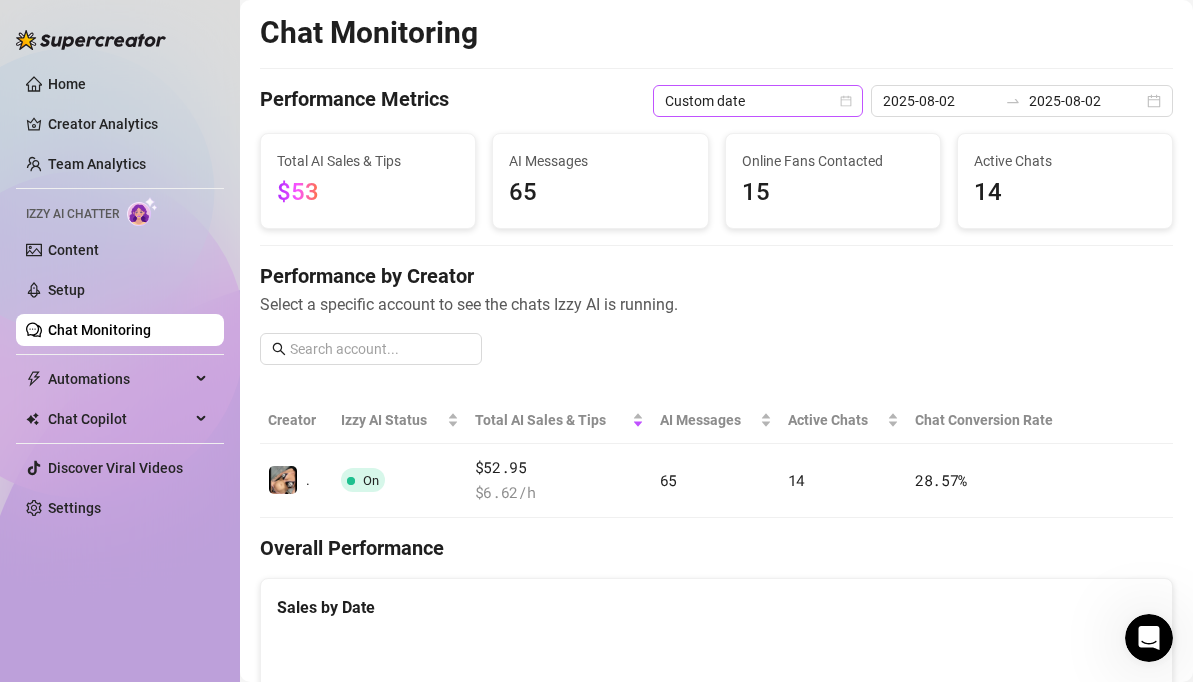 click on "Custom date" at bounding box center [758, 101] 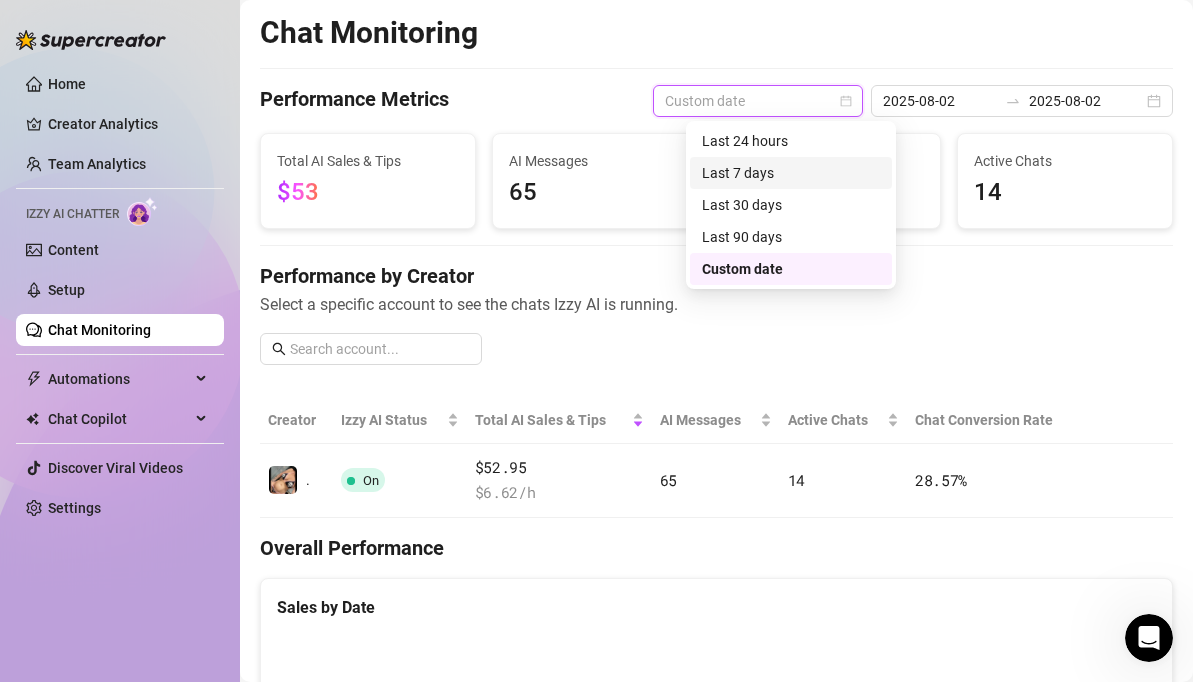 click on "Last 7 days" at bounding box center [791, 173] 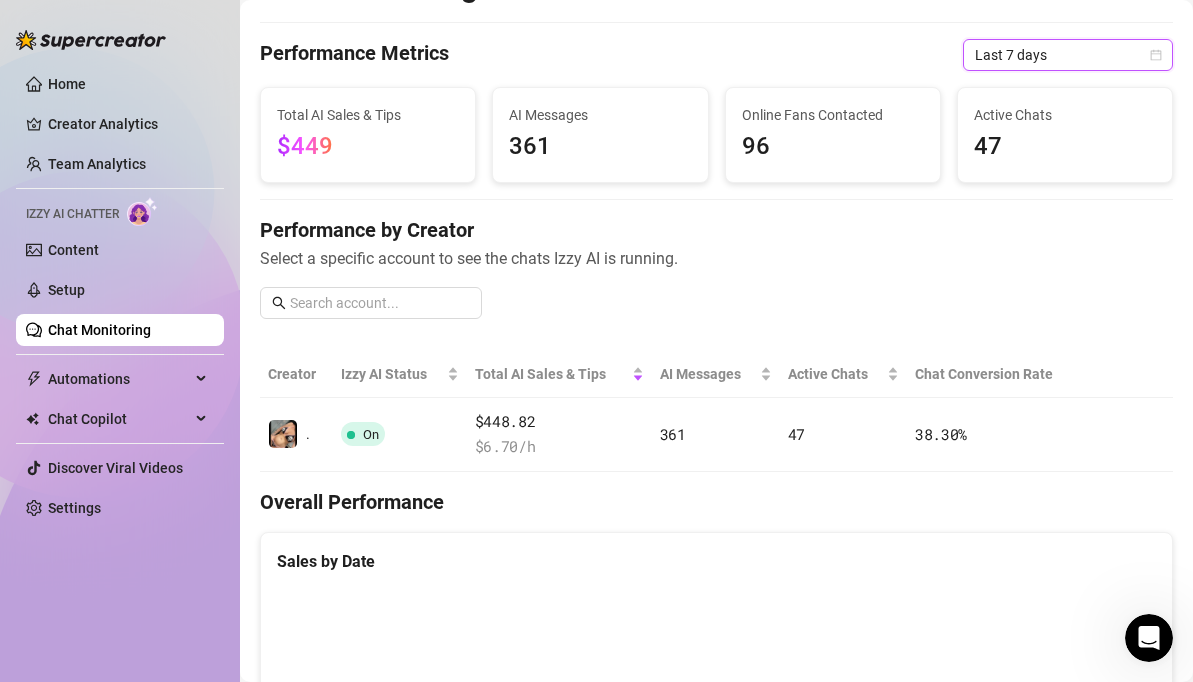 scroll, scrollTop: 0, scrollLeft: 0, axis: both 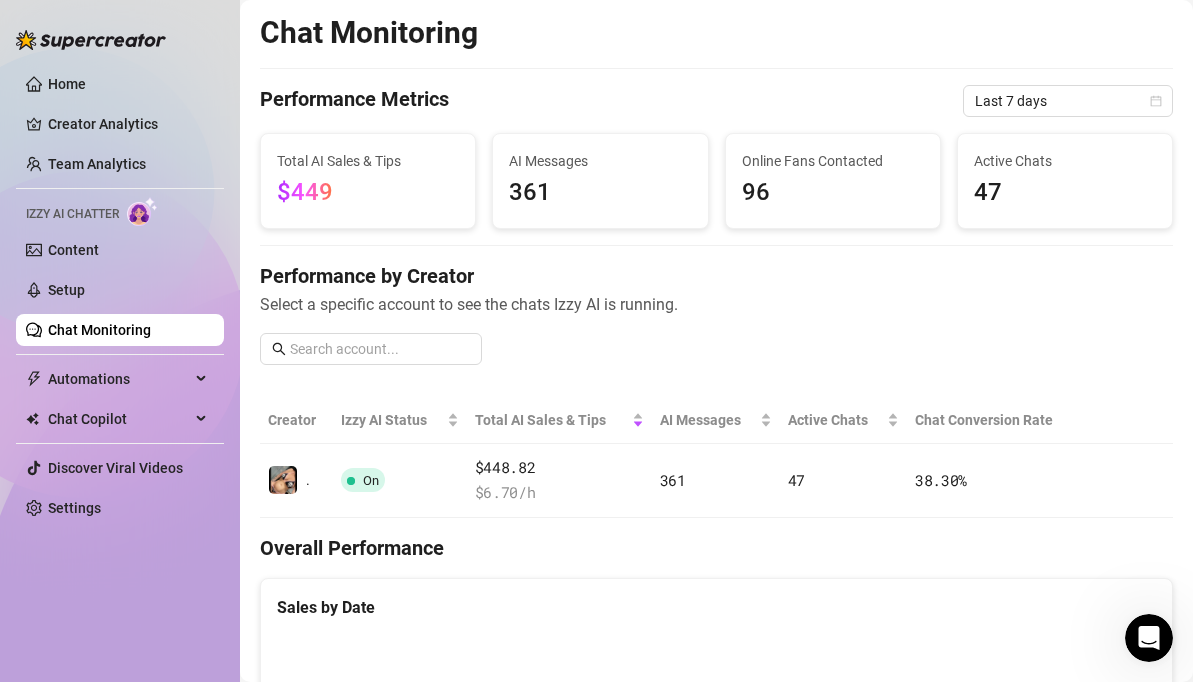 click on "Home Creator Analytics   Team Analytics Izzy AI Chatter Content Setup Chat Monitoring Automations Chat Copilot Discover Viral Videos Settings" at bounding box center (120, 296) 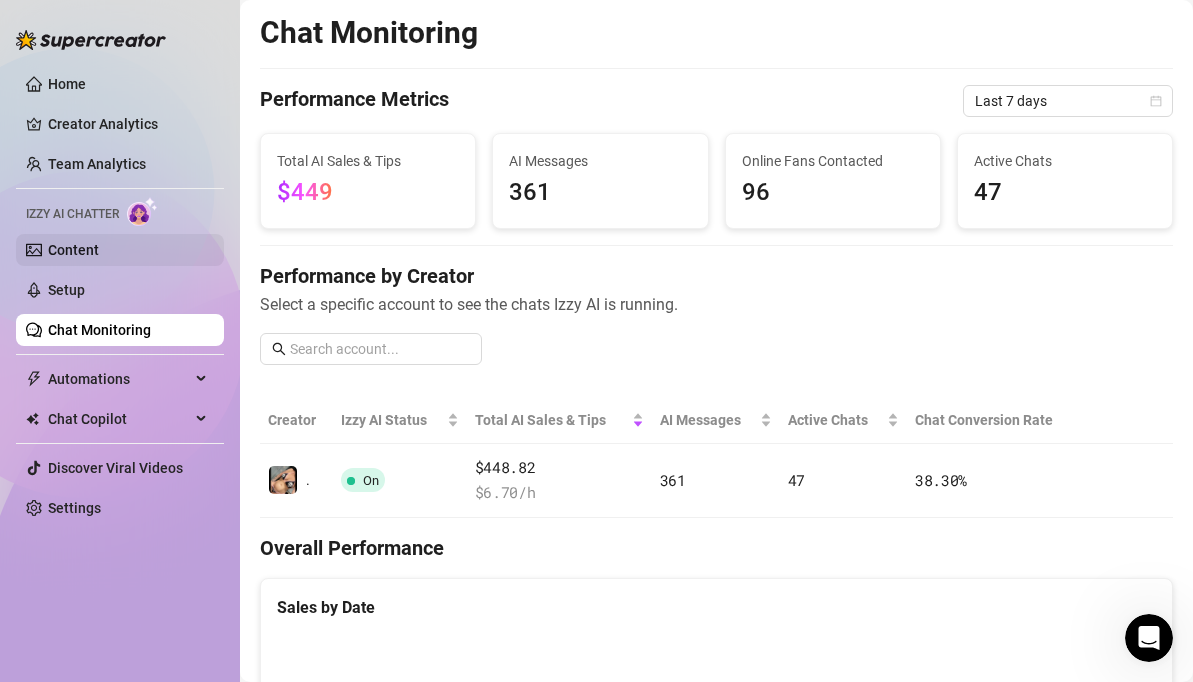 click on "Content" at bounding box center [73, 250] 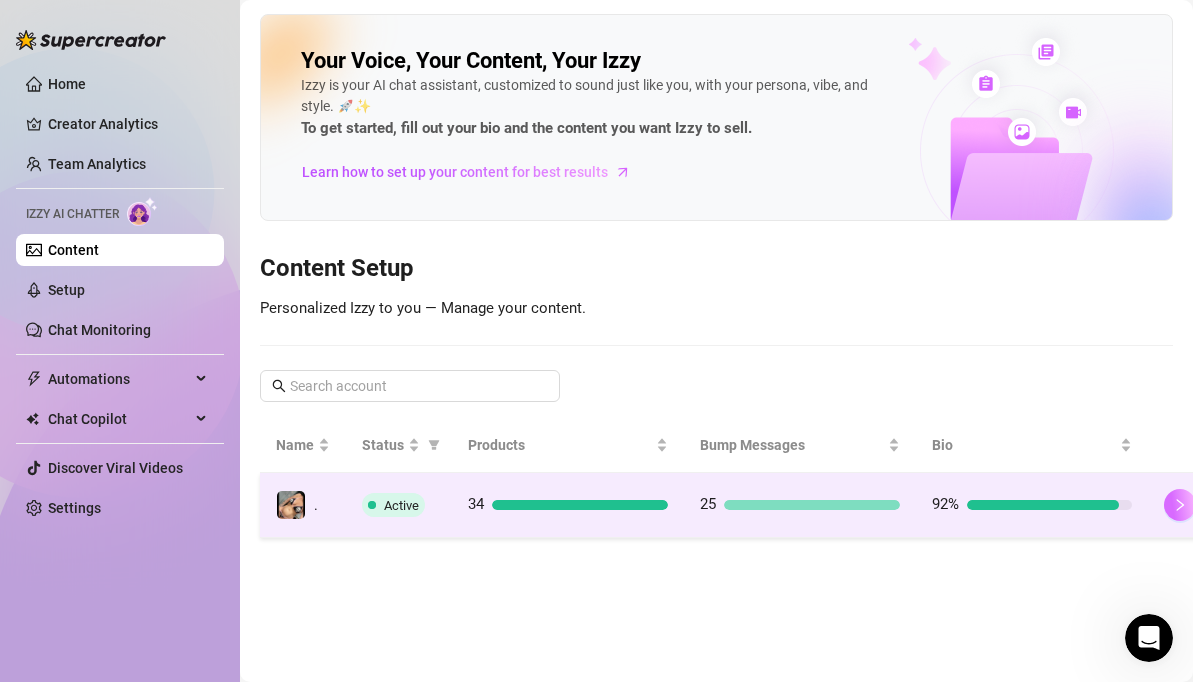 click on "Home Creator Analytics Team Analytics Izzy AI Chatter Content Setup Chat Monitoring Automations Chat Copilot Discover Viral Videos Settings Izzy AI Chatter Your Voice, Your Content, Your Izzy Izzy is your AI chat assistant, customized to sound just like you, with your persona, vibe, and style. 🚀✨ To get started, fill out your bio and the content you want Izzy to sell. Learn how to set up your content for best results Content Setup Personalized Izzy to you — Manage your content. Name Status Products Bump Messages Bio . Active 34 25 92%
can your cock handle me the way this sex machine cock can?" at bounding box center [596, 341] 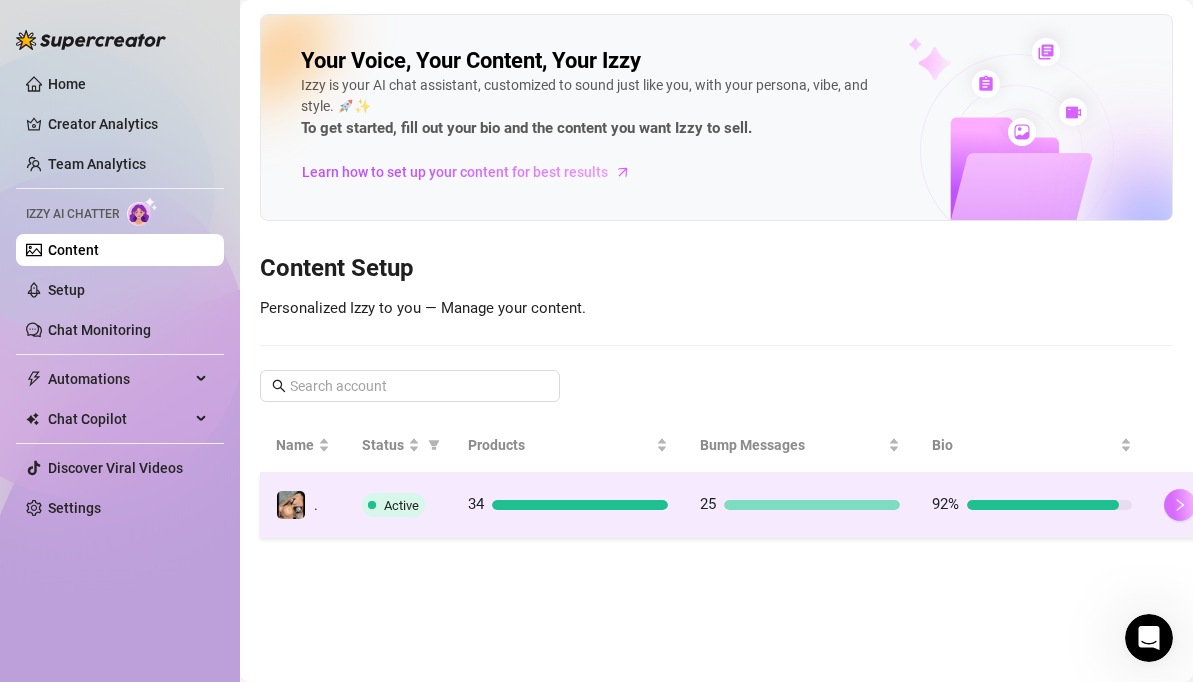 click 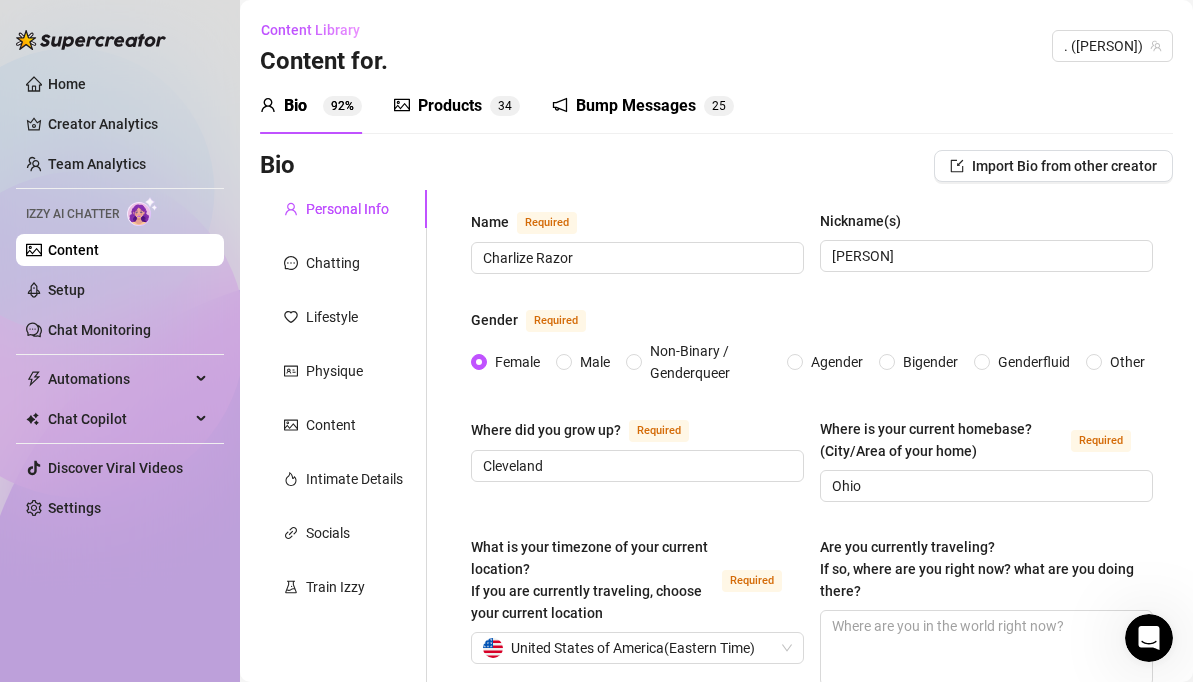 type 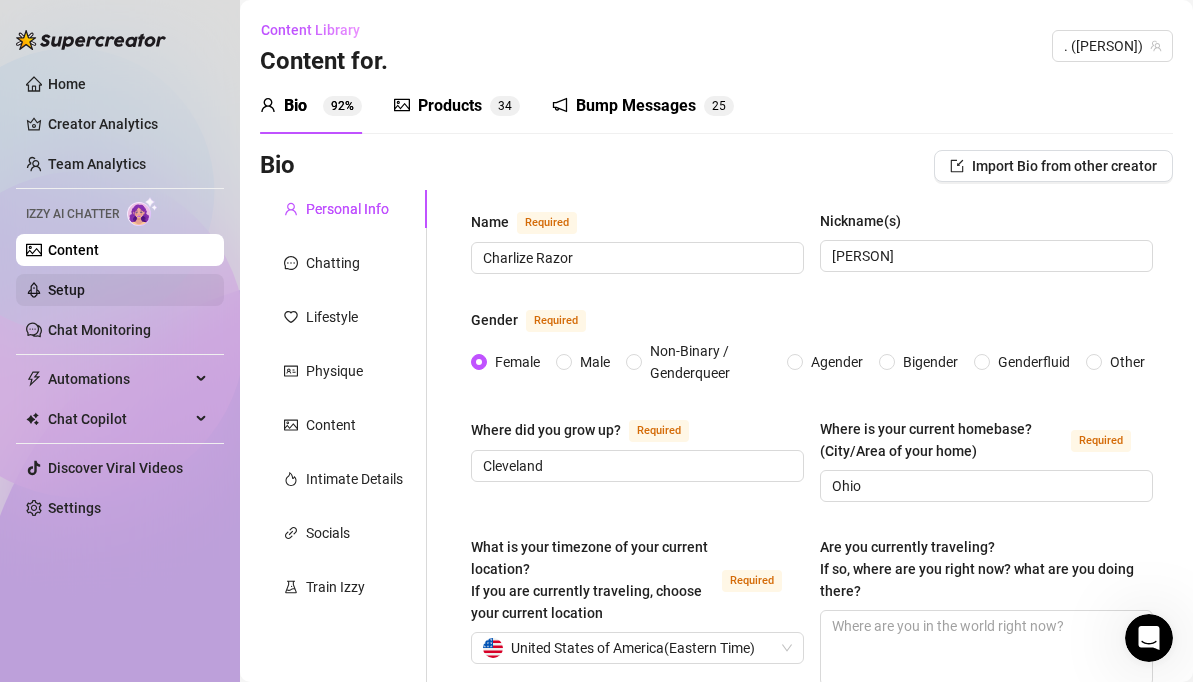 click on "Setup" at bounding box center [66, 290] 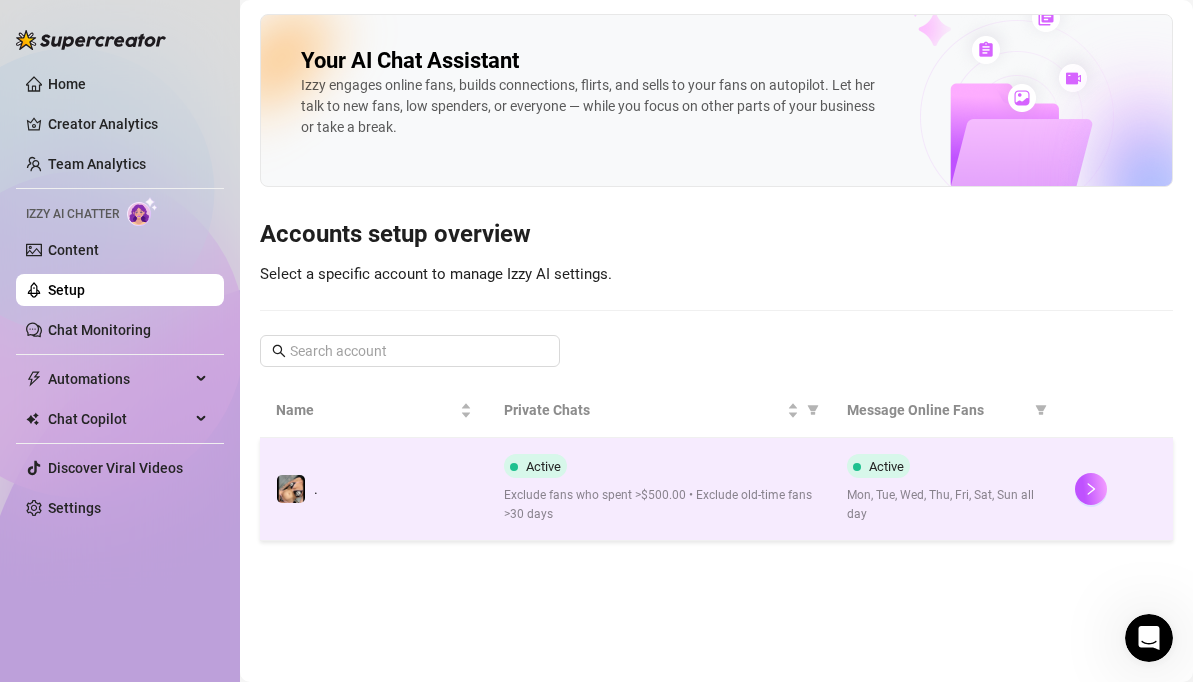click on "Exclude fans who spent >$500.00 • Exclude old-time fans >30 days" at bounding box center (659, 489) 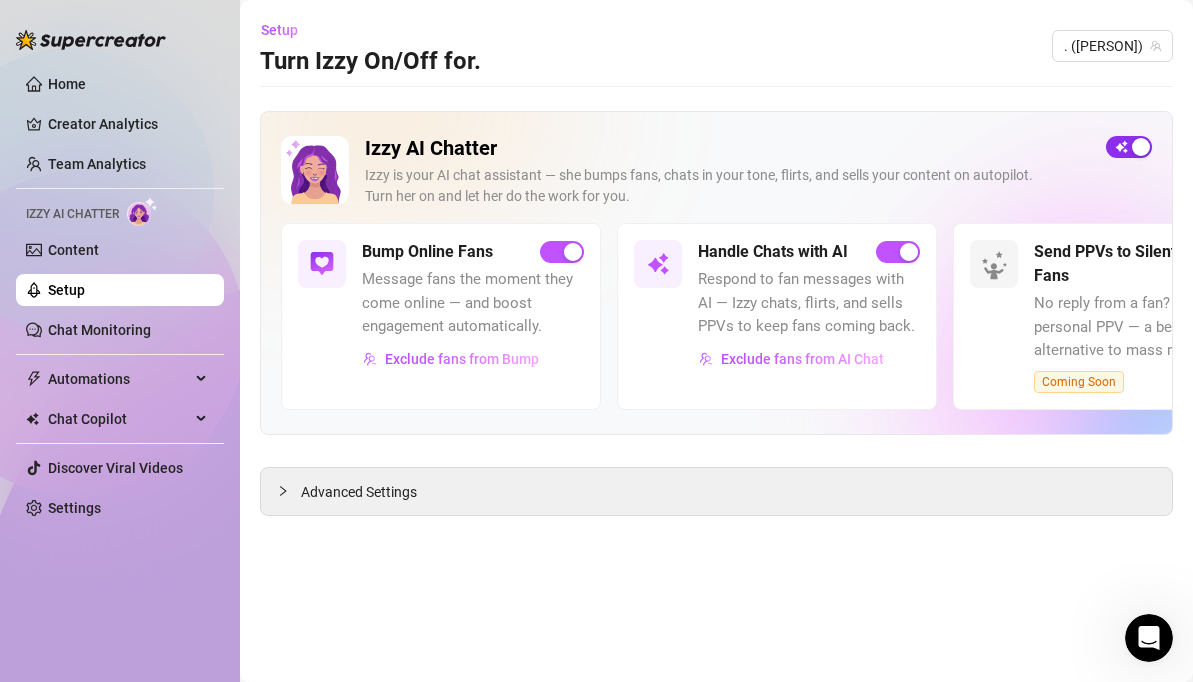 click at bounding box center (1141, 147) 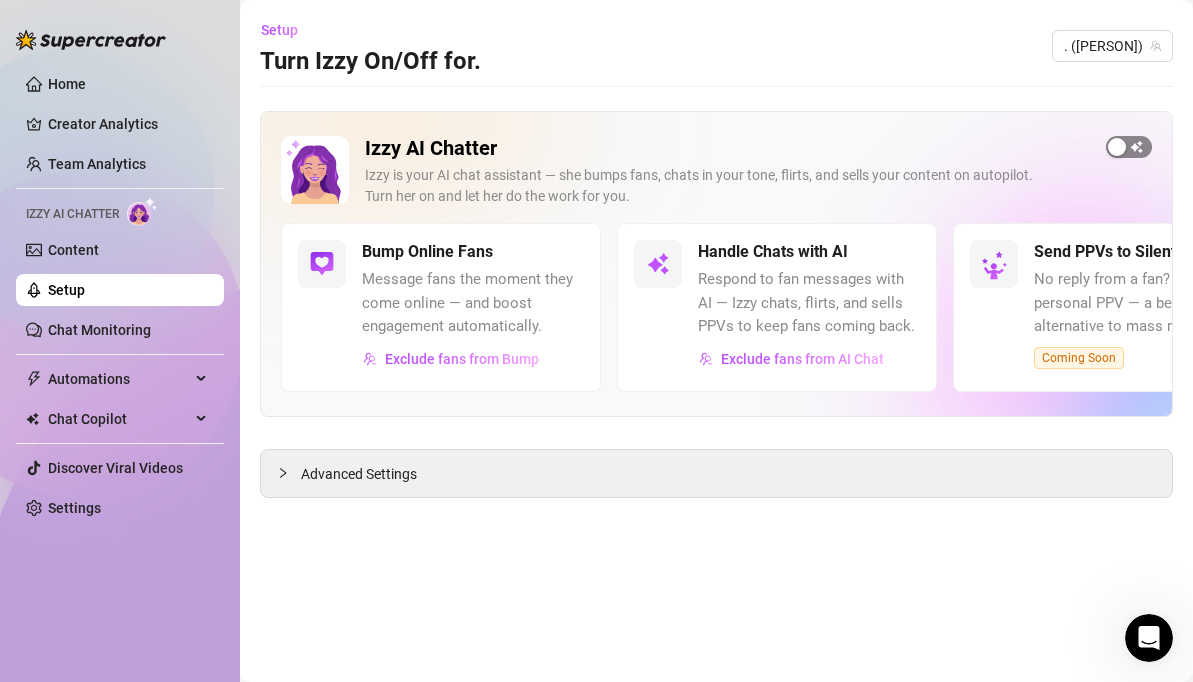 click at bounding box center (1129, 147) 